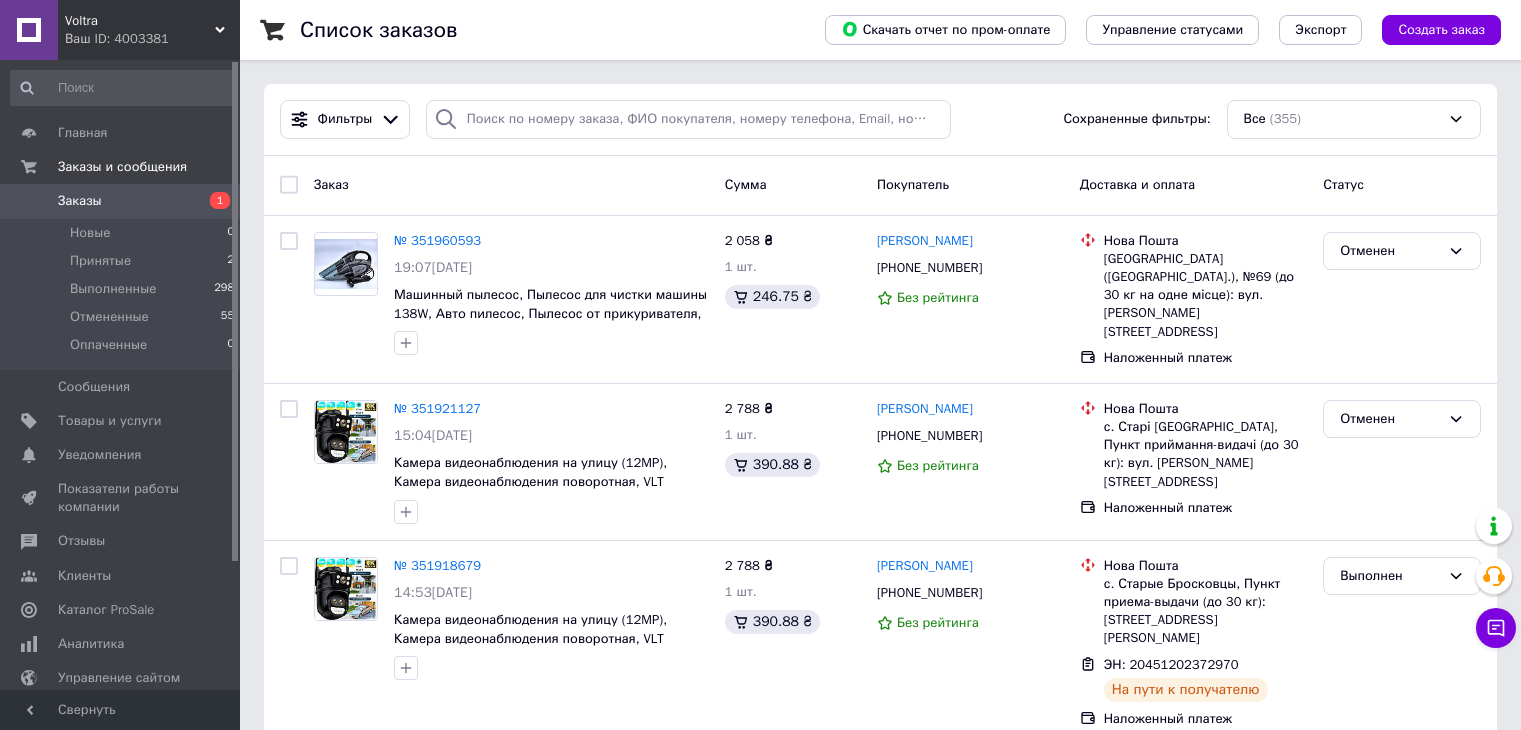 scroll, scrollTop: 0, scrollLeft: 0, axis: both 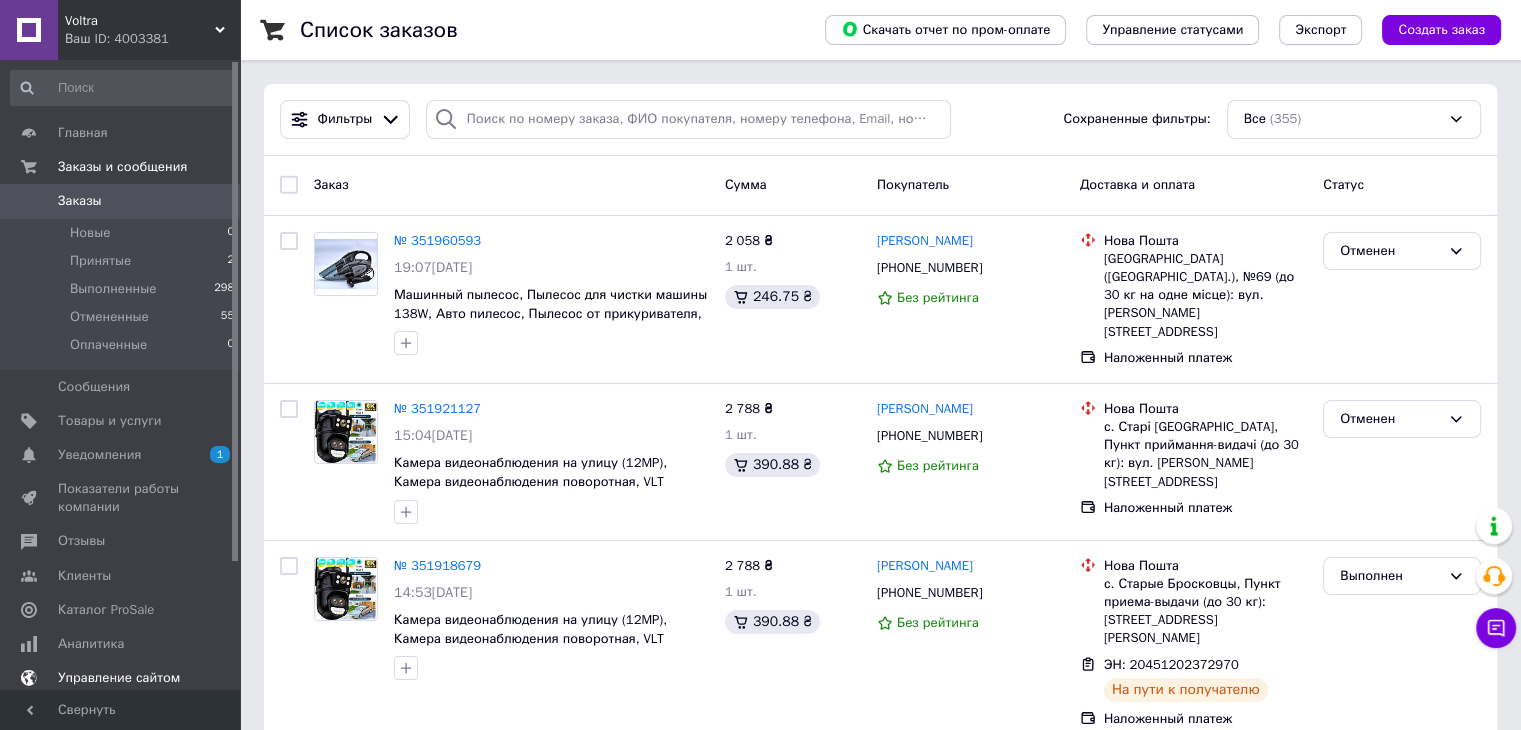 click on "Уведомления" at bounding box center (99, 455) 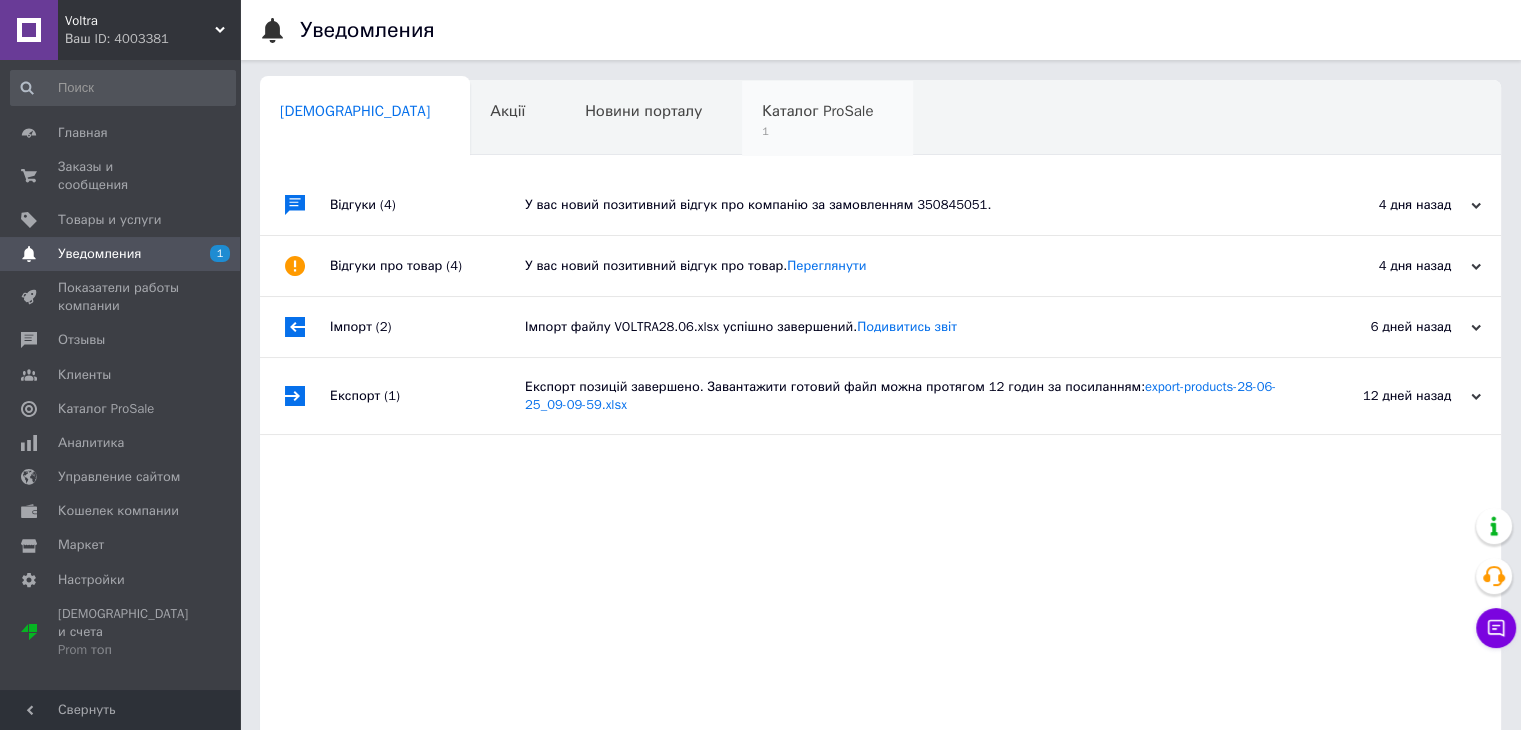 click on "Каталог ProSale 1" at bounding box center [827, 119] 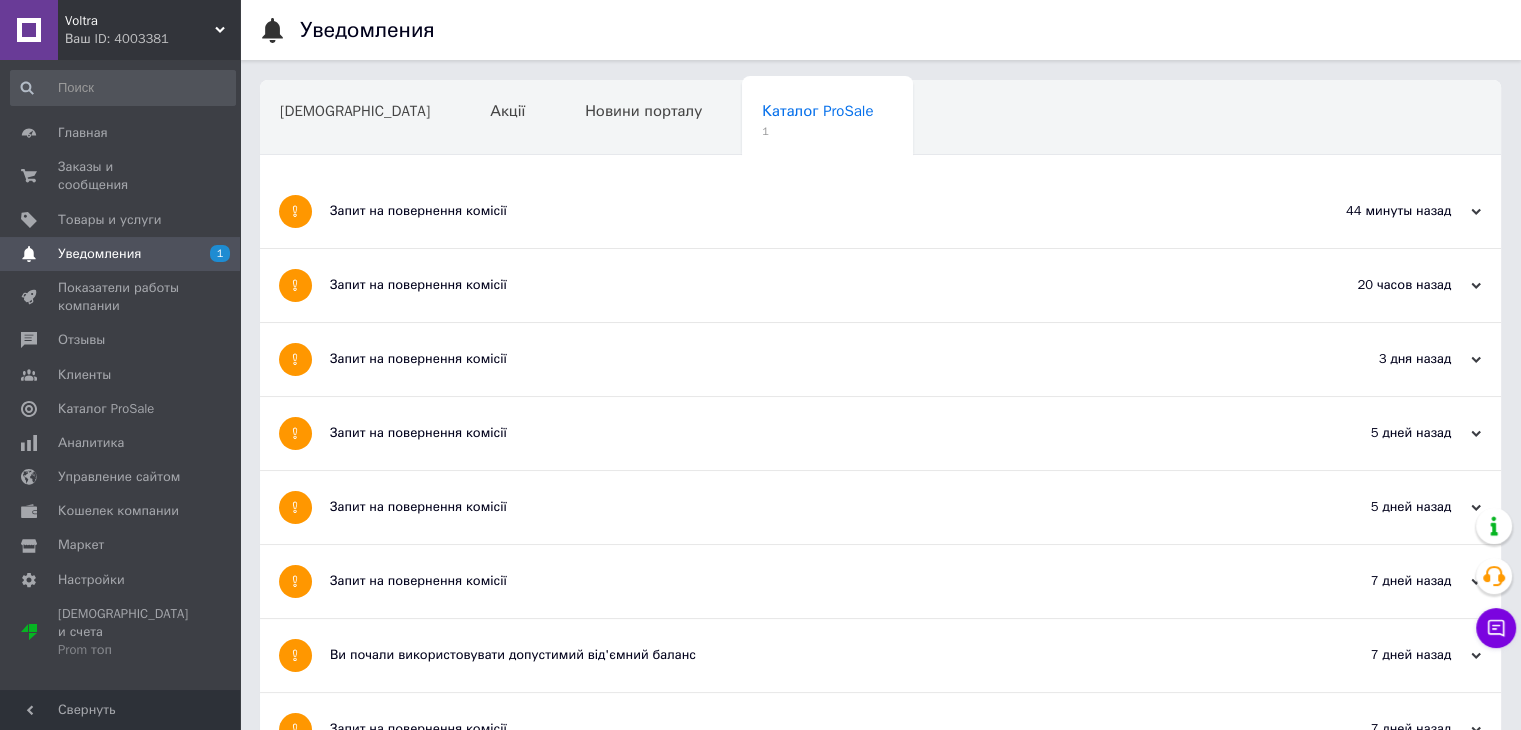 click on "Запит на повернення комісії" at bounding box center [805, 211] 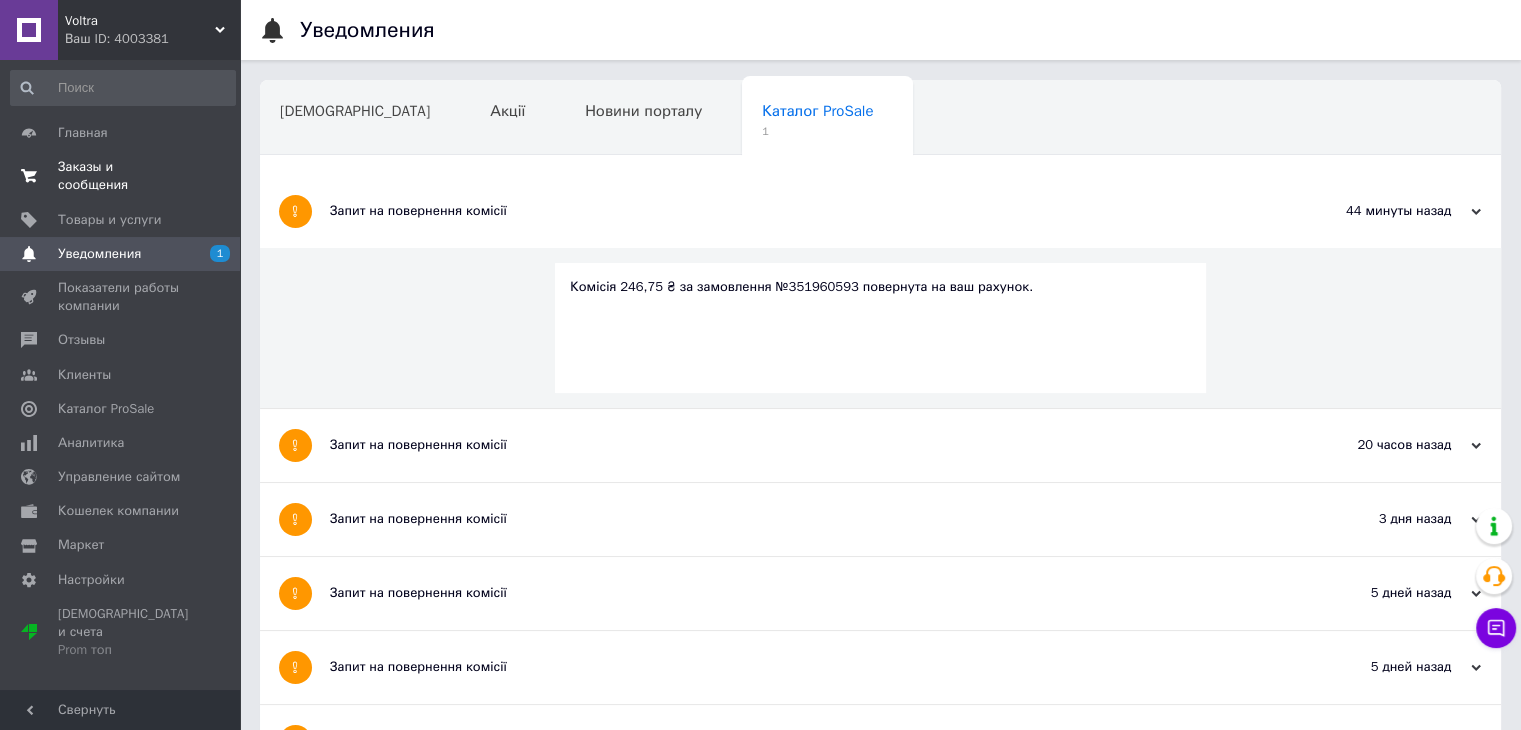 click on "Заказы и сообщения" at bounding box center [121, 176] 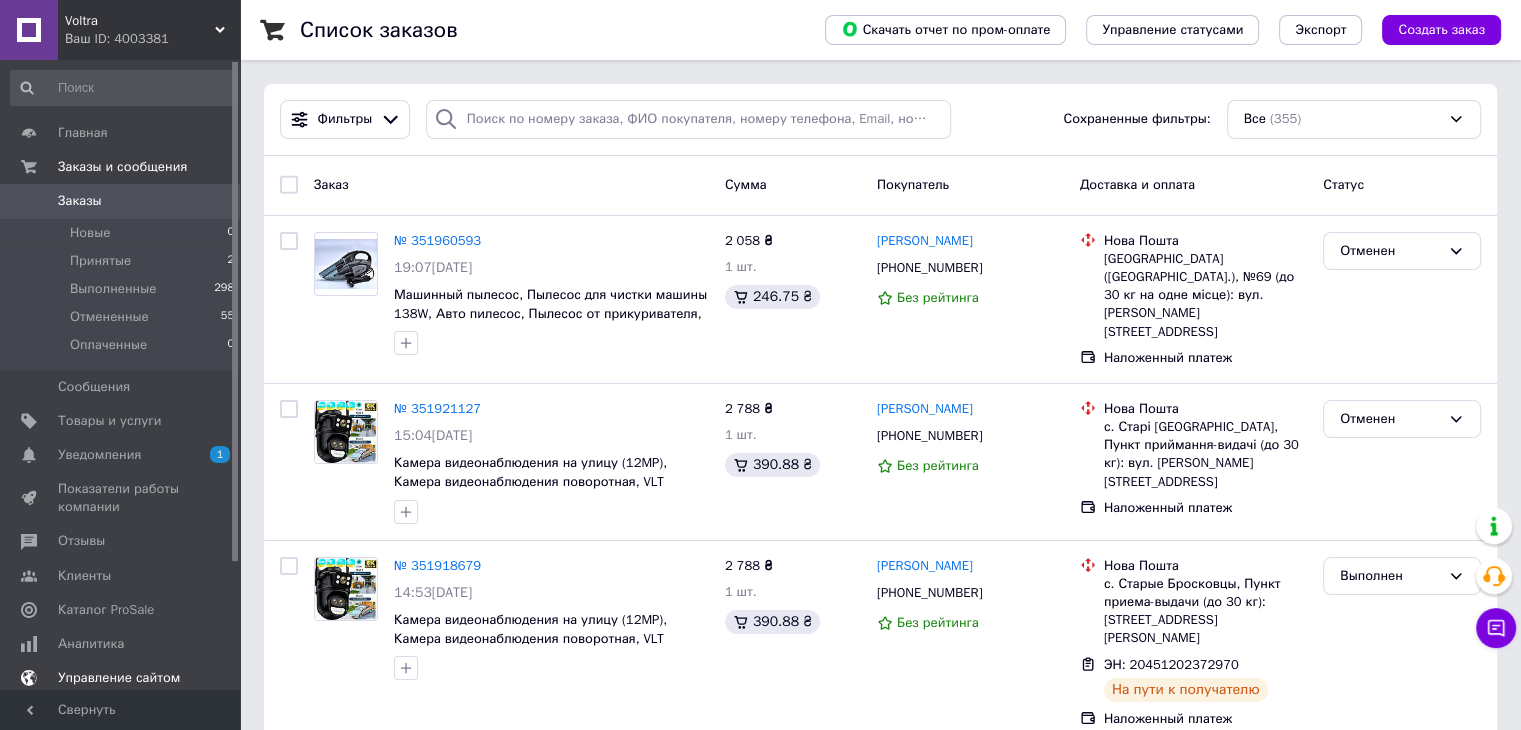 click on "Уведомления" at bounding box center (99, 455) 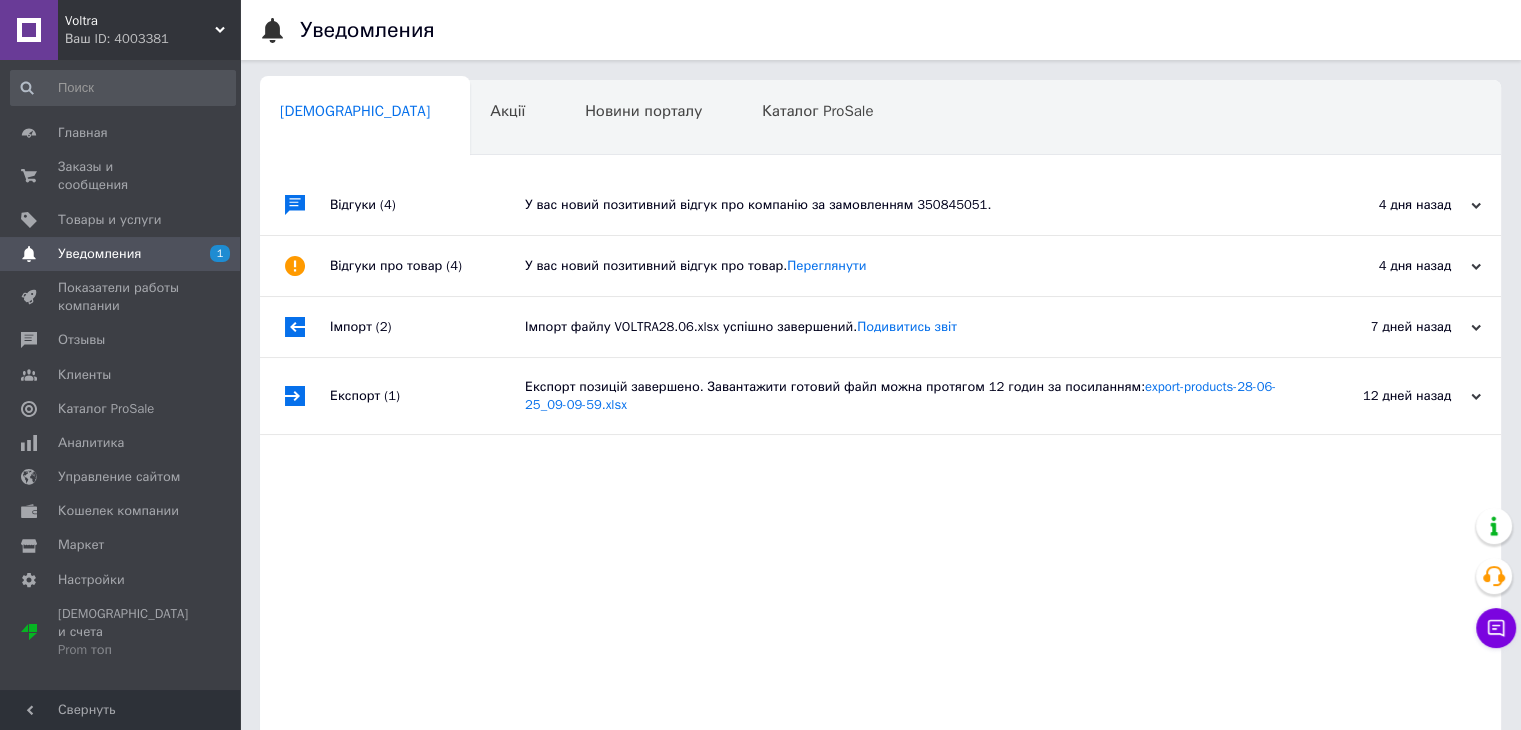 click on "Відгуки   (4)" at bounding box center [427, 205] 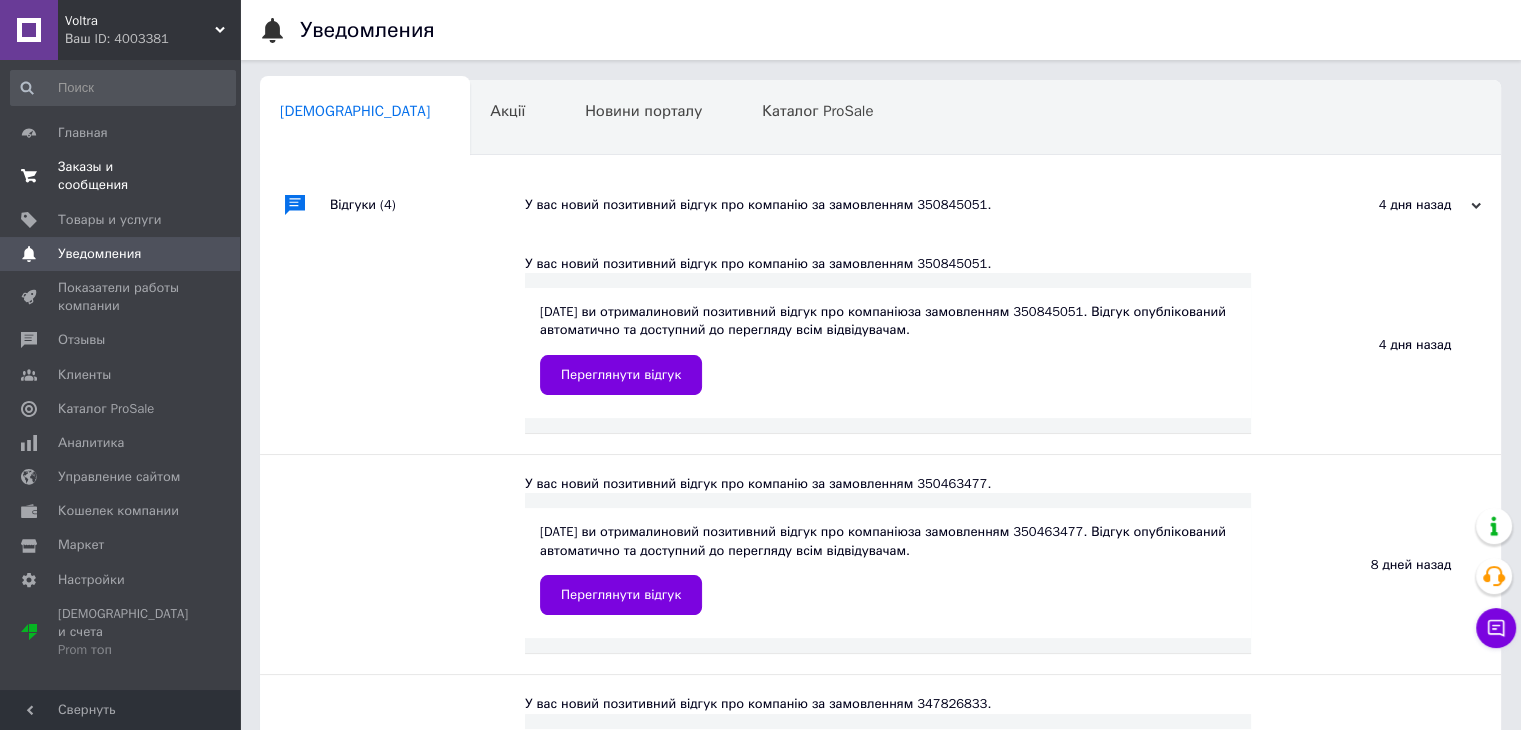 click on "Заказы и сообщения" at bounding box center [121, 176] 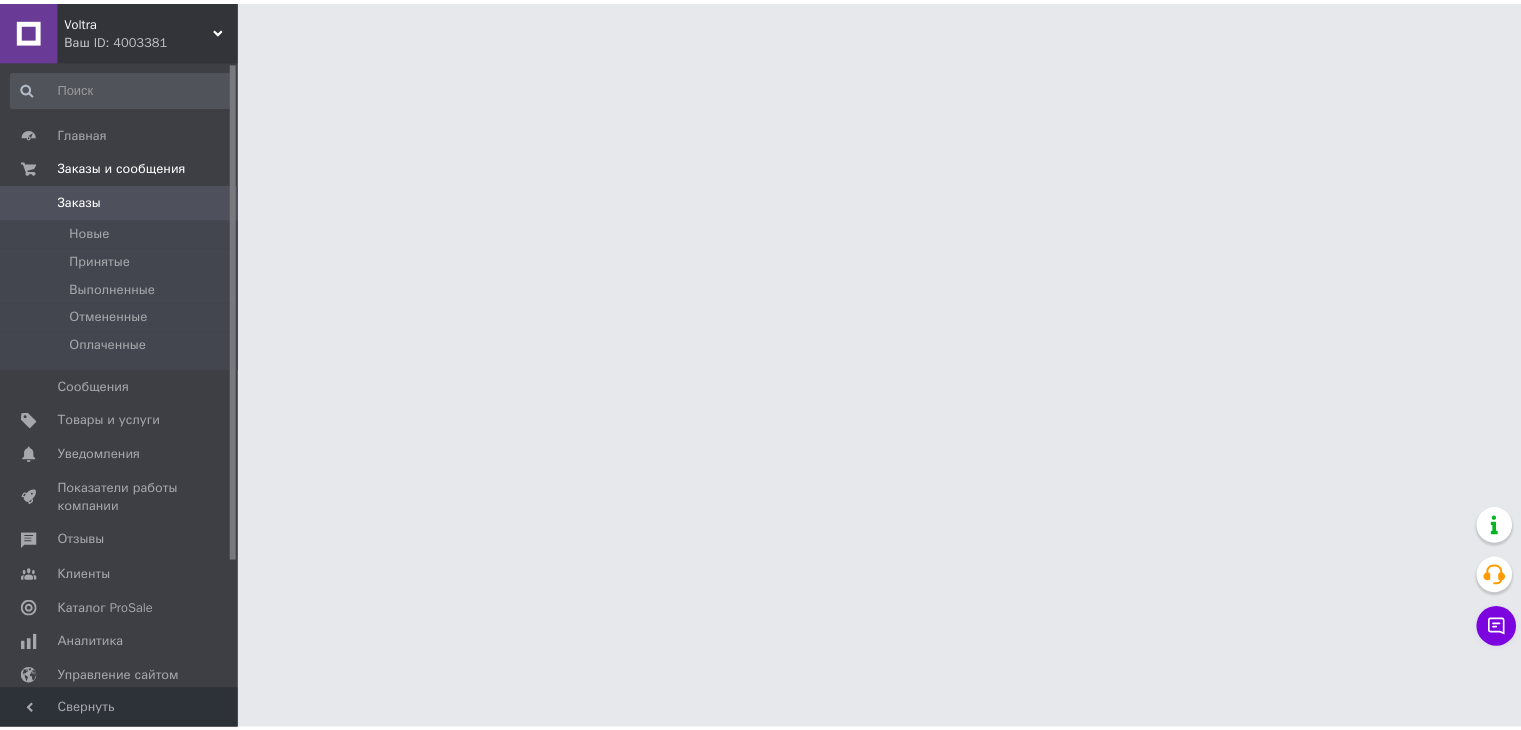 scroll, scrollTop: 0, scrollLeft: 0, axis: both 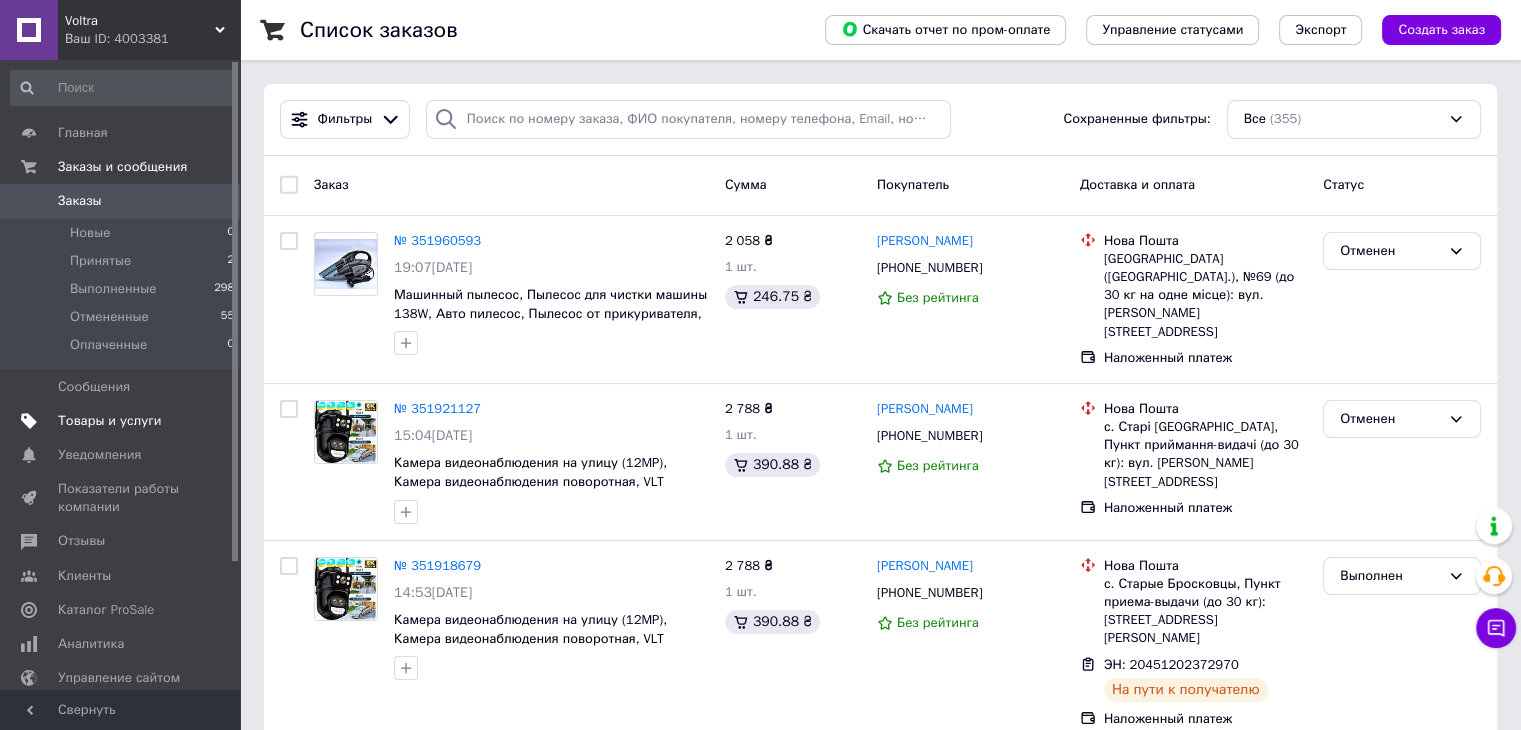 click on "Товары и услуги" at bounding box center (110, 421) 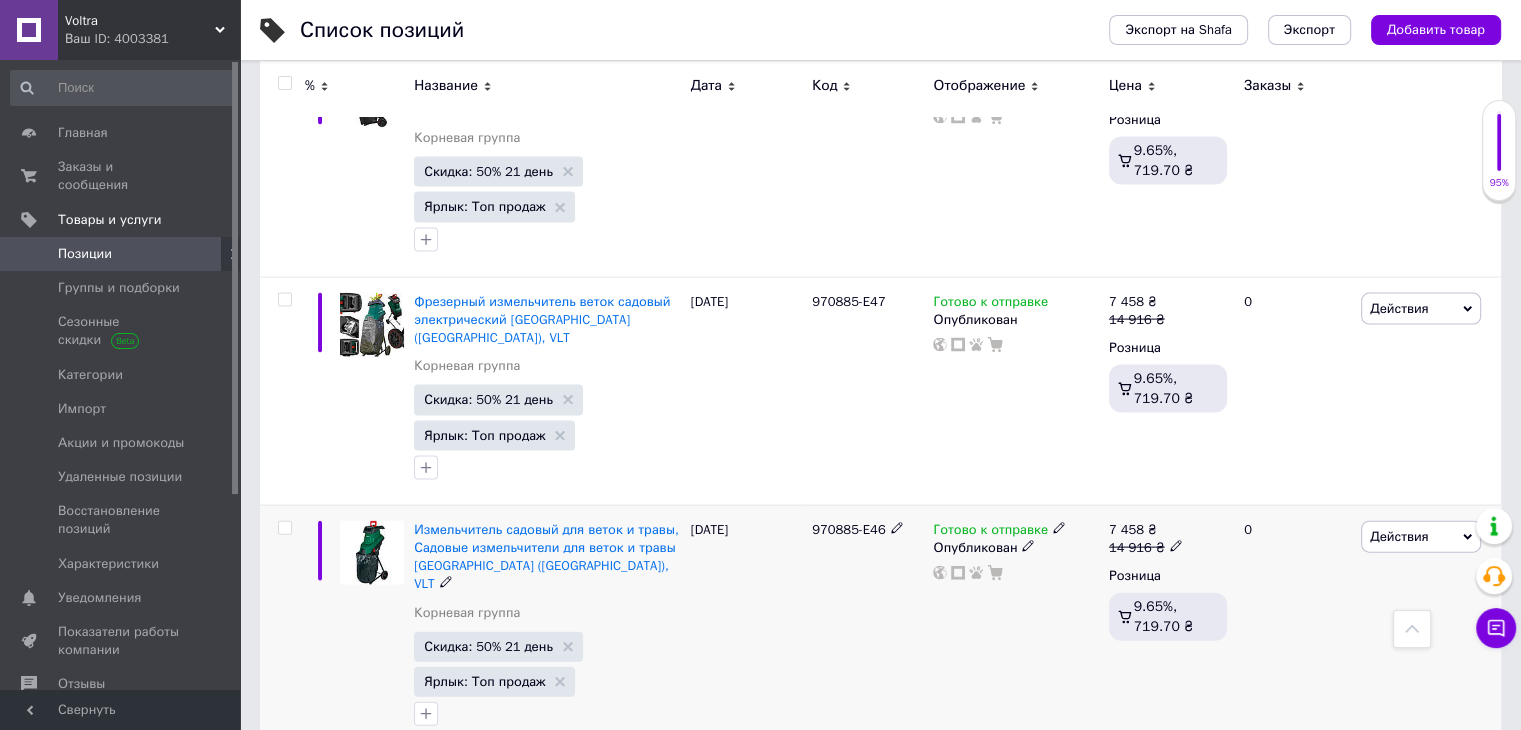 scroll, scrollTop: 4241, scrollLeft: 0, axis: vertical 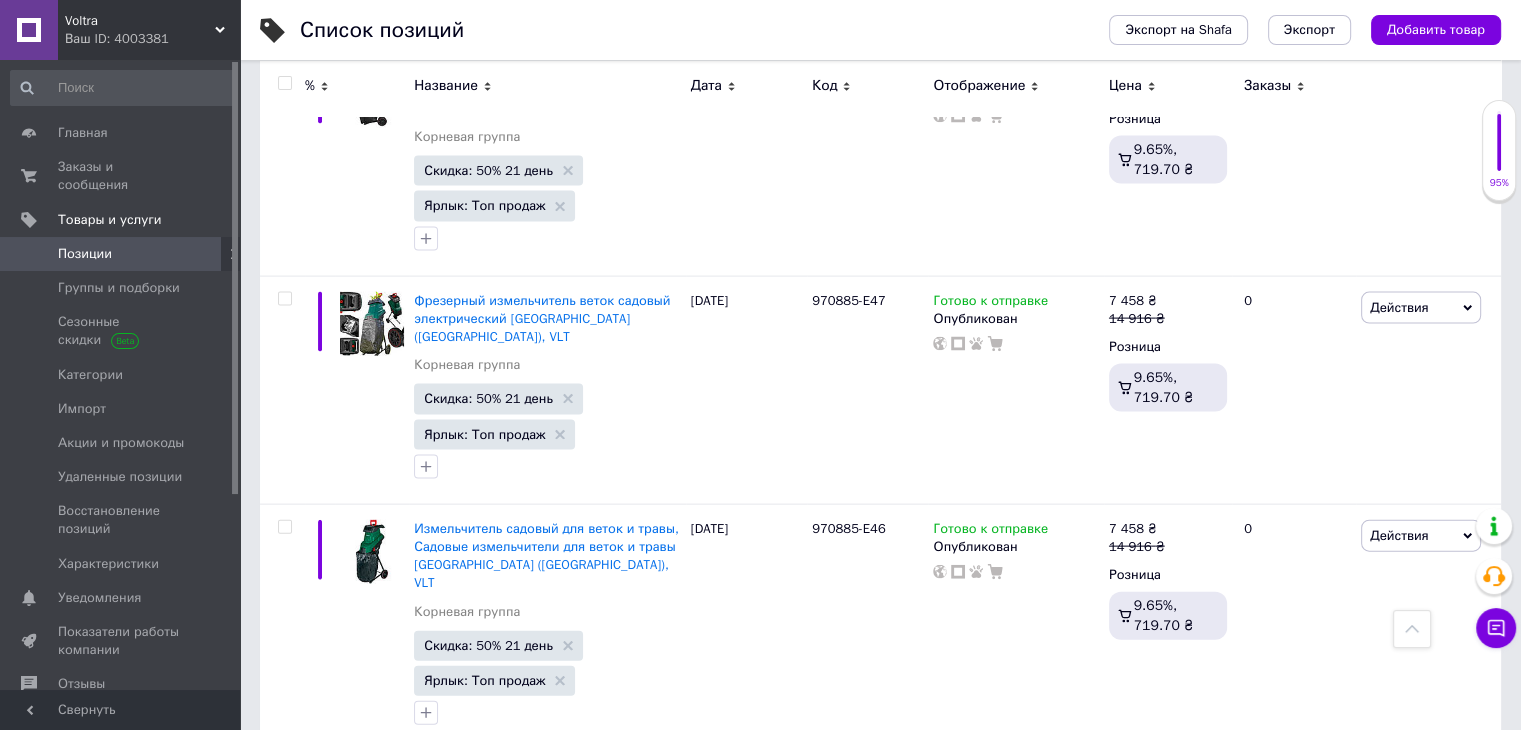 click on "по 20 позиций" at bounding box center (715, 1019) 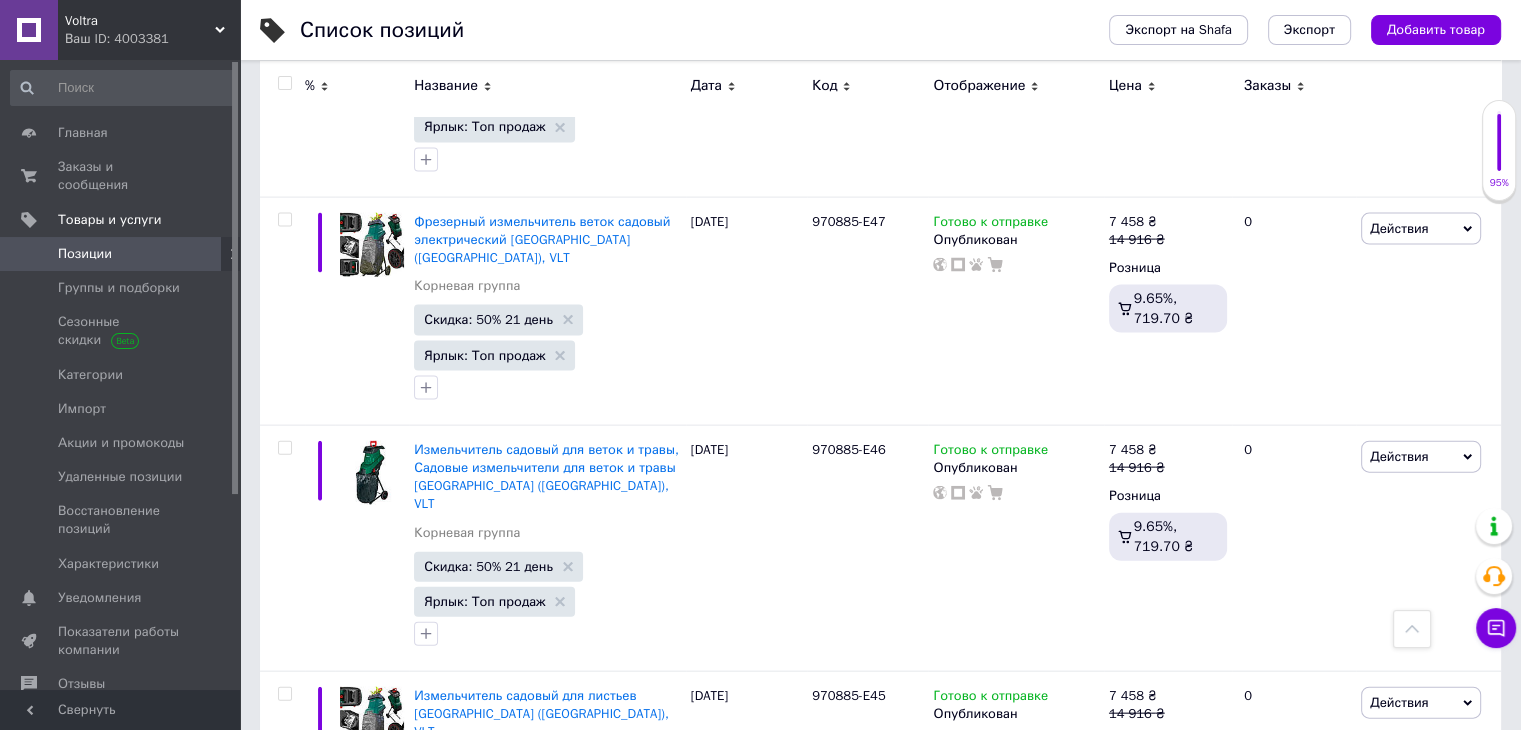 click on "по 100 позиций" at bounding box center (715, 1041) 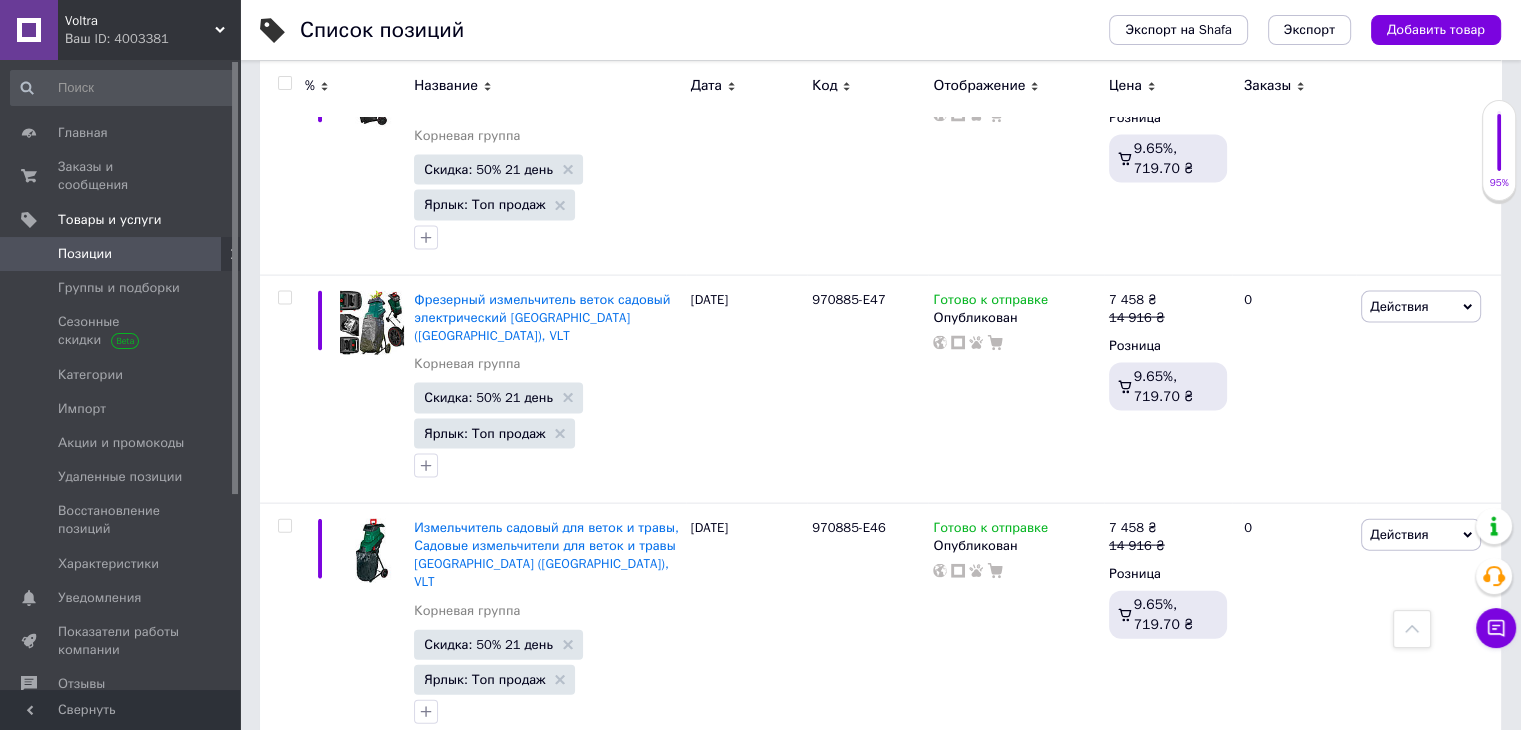 scroll, scrollTop: 0, scrollLeft: 0, axis: both 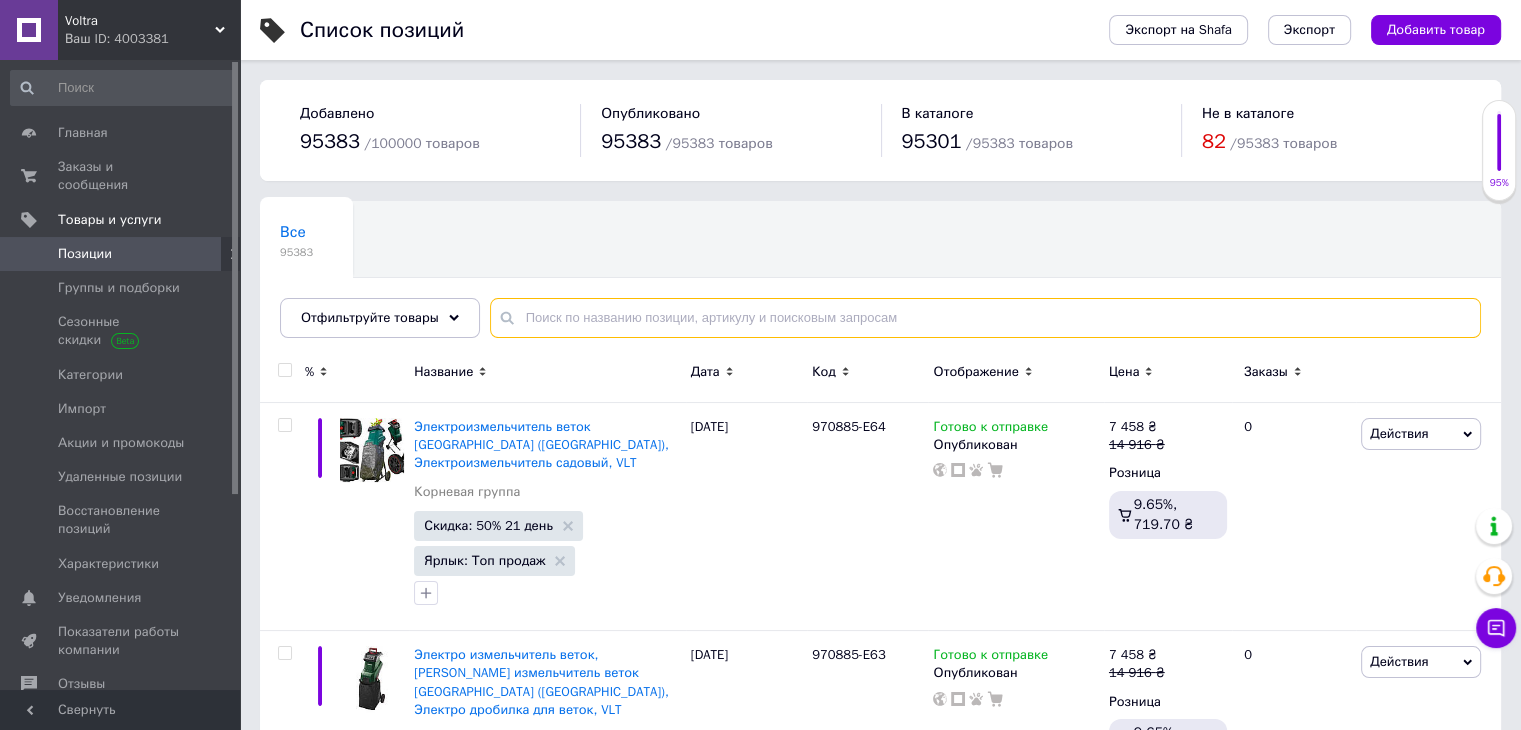 click at bounding box center (985, 318) 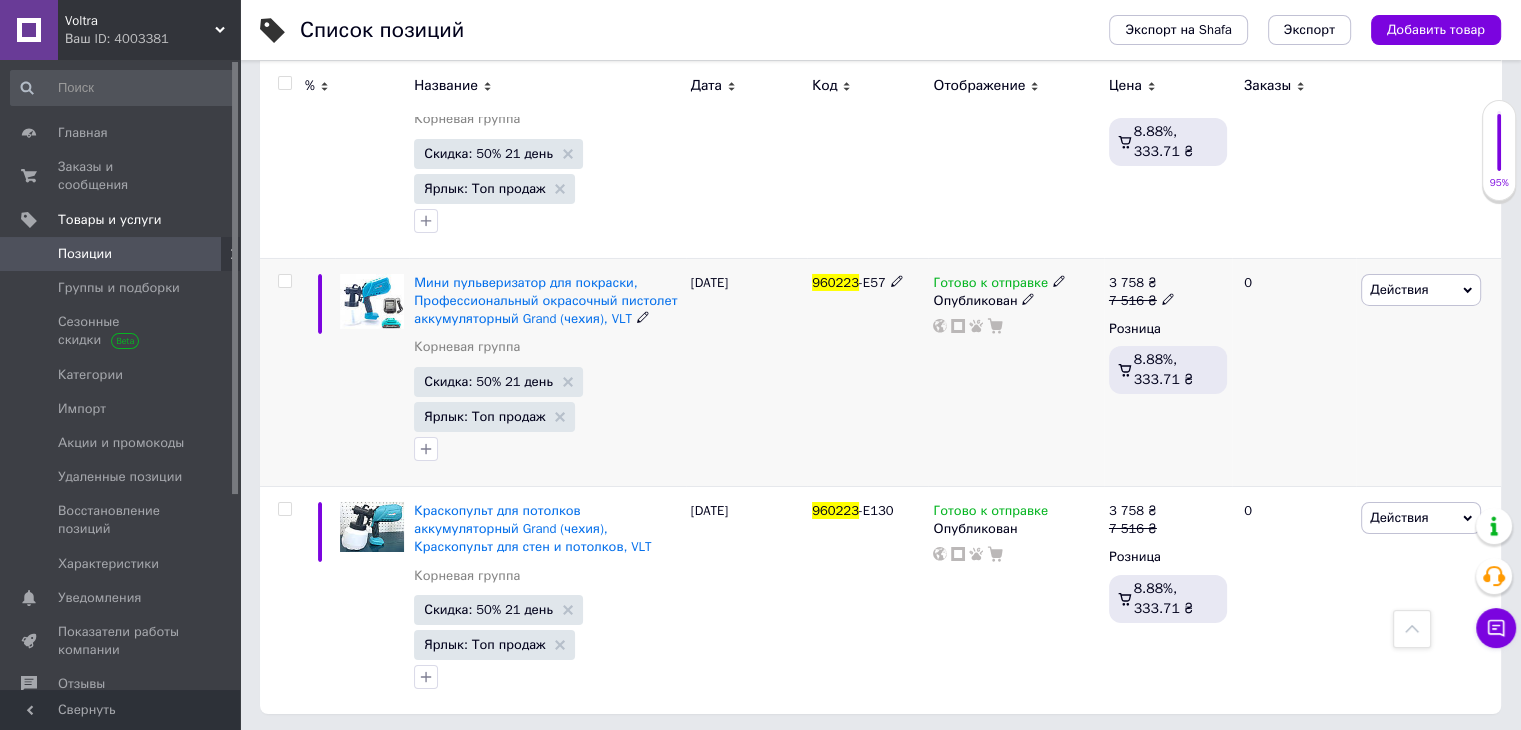 scroll, scrollTop: 21953, scrollLeft: 0, axis: vertical 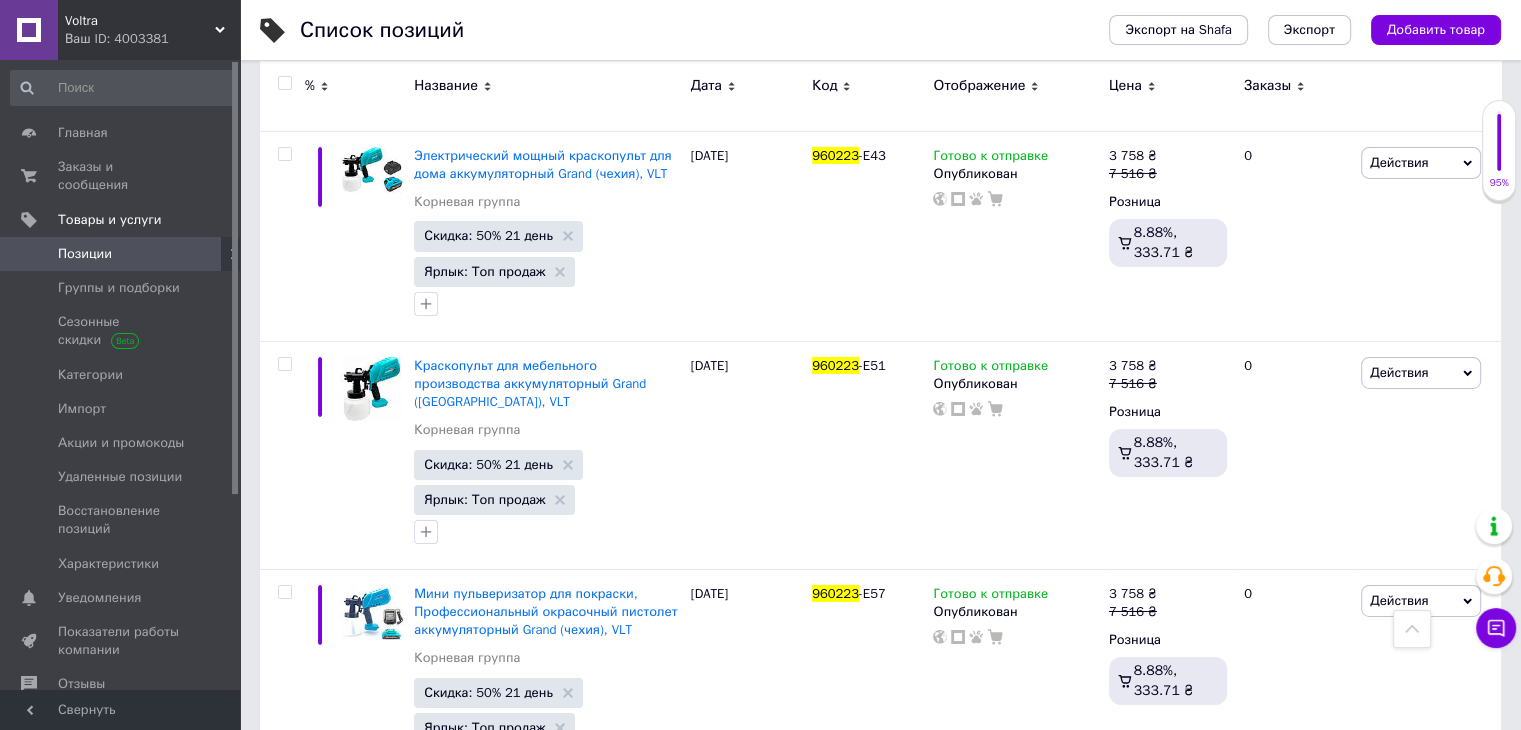 type on "960223" 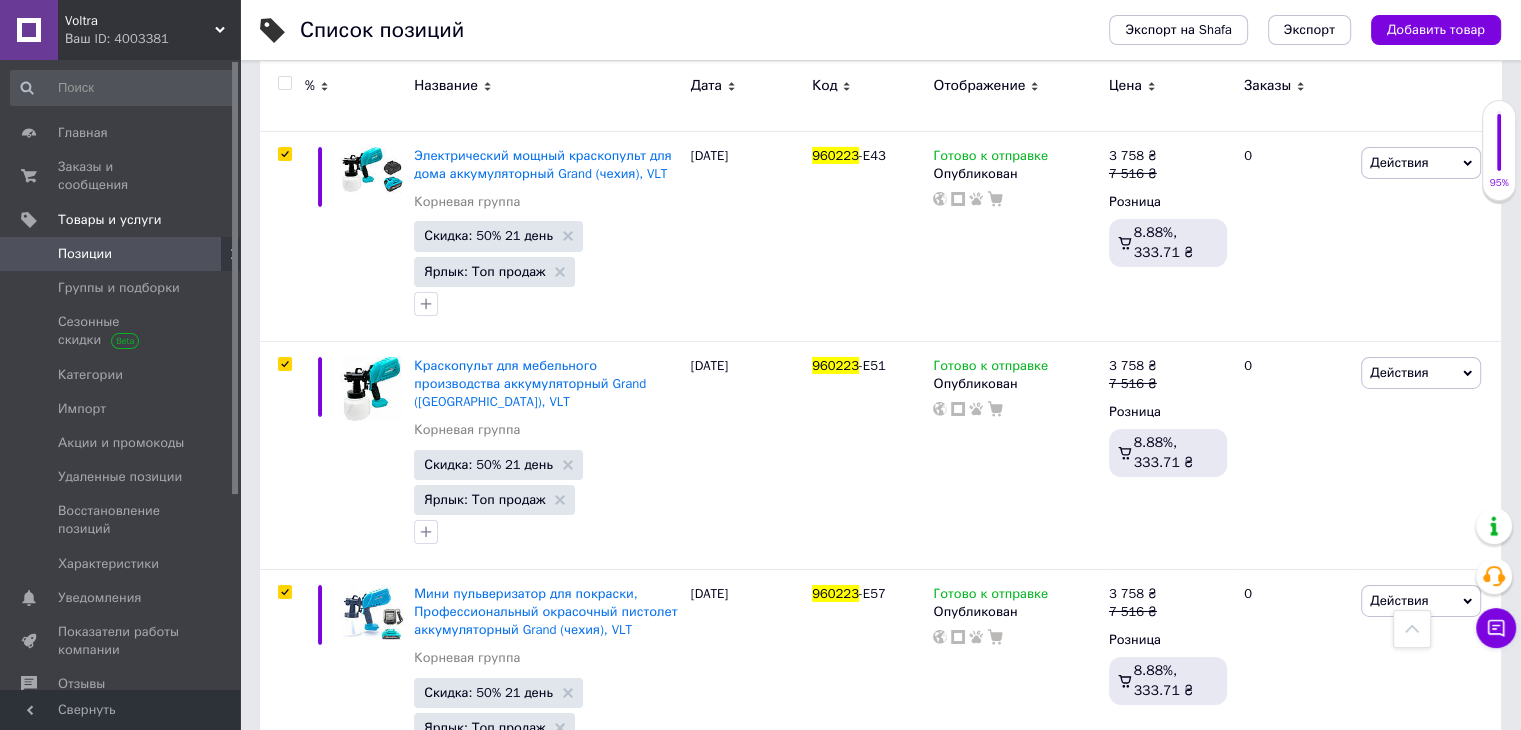 checkbox on "true" 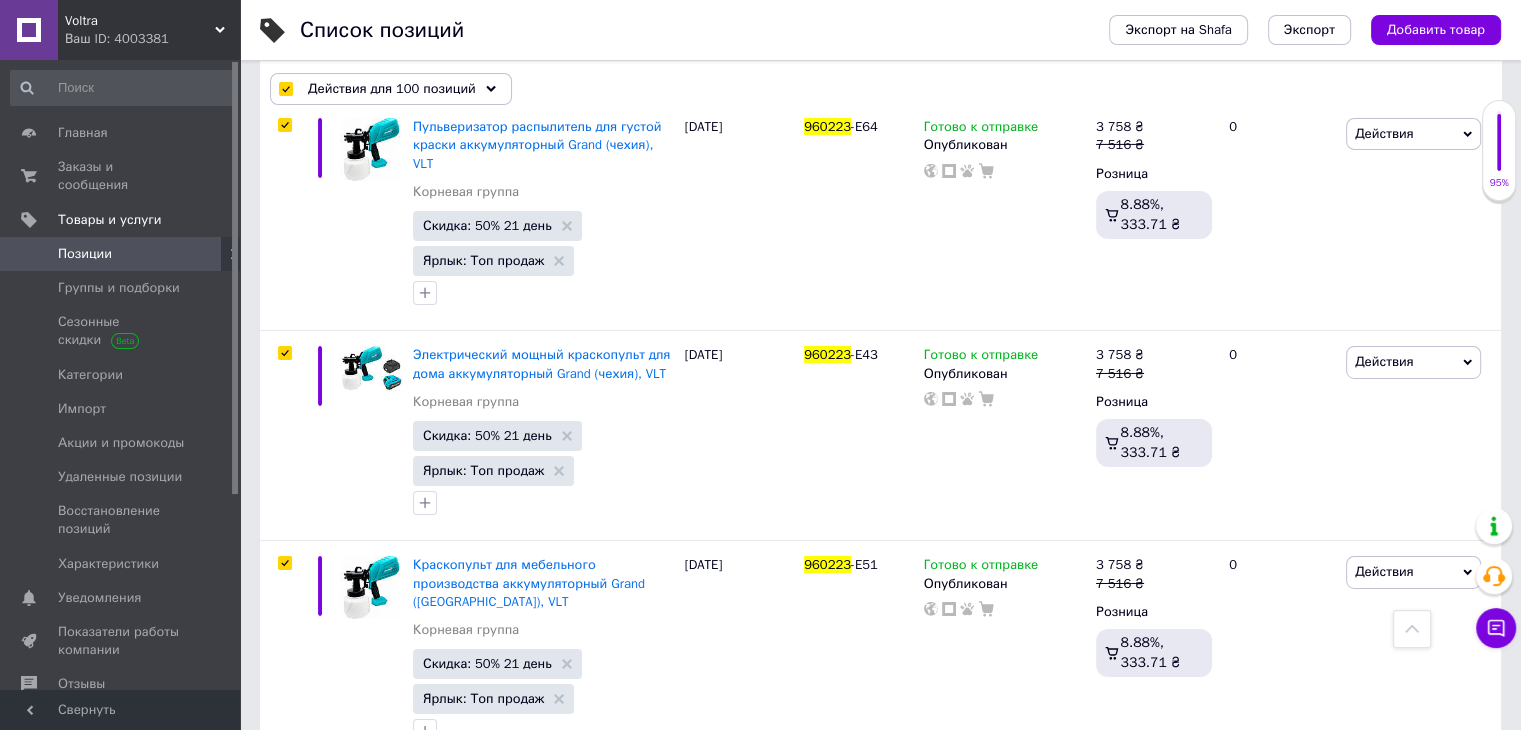 scroll, scrollTop: 22025, scrollLeft: 0, axis: vertical 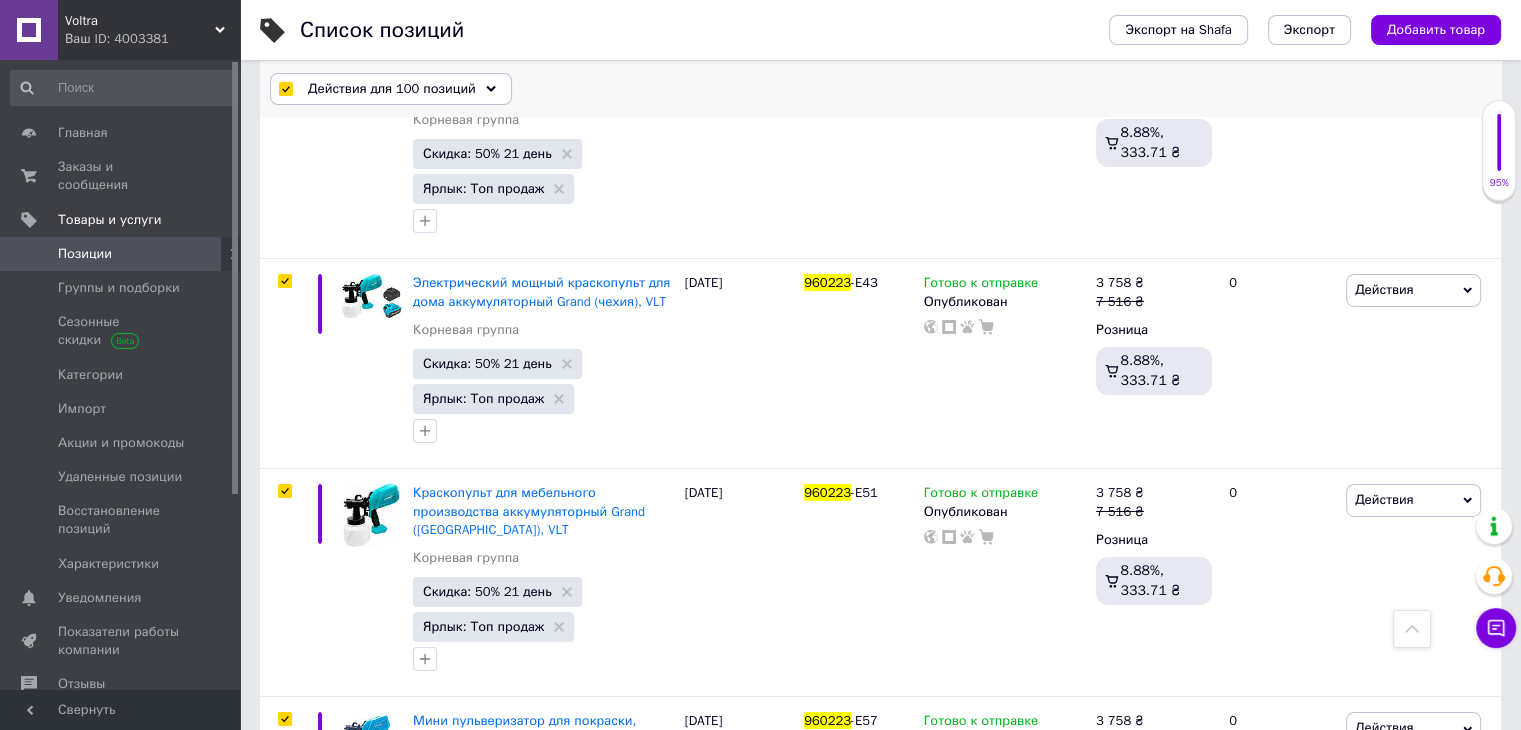 click on "Действия для 100 позиций" at bounding box center (392, 89) 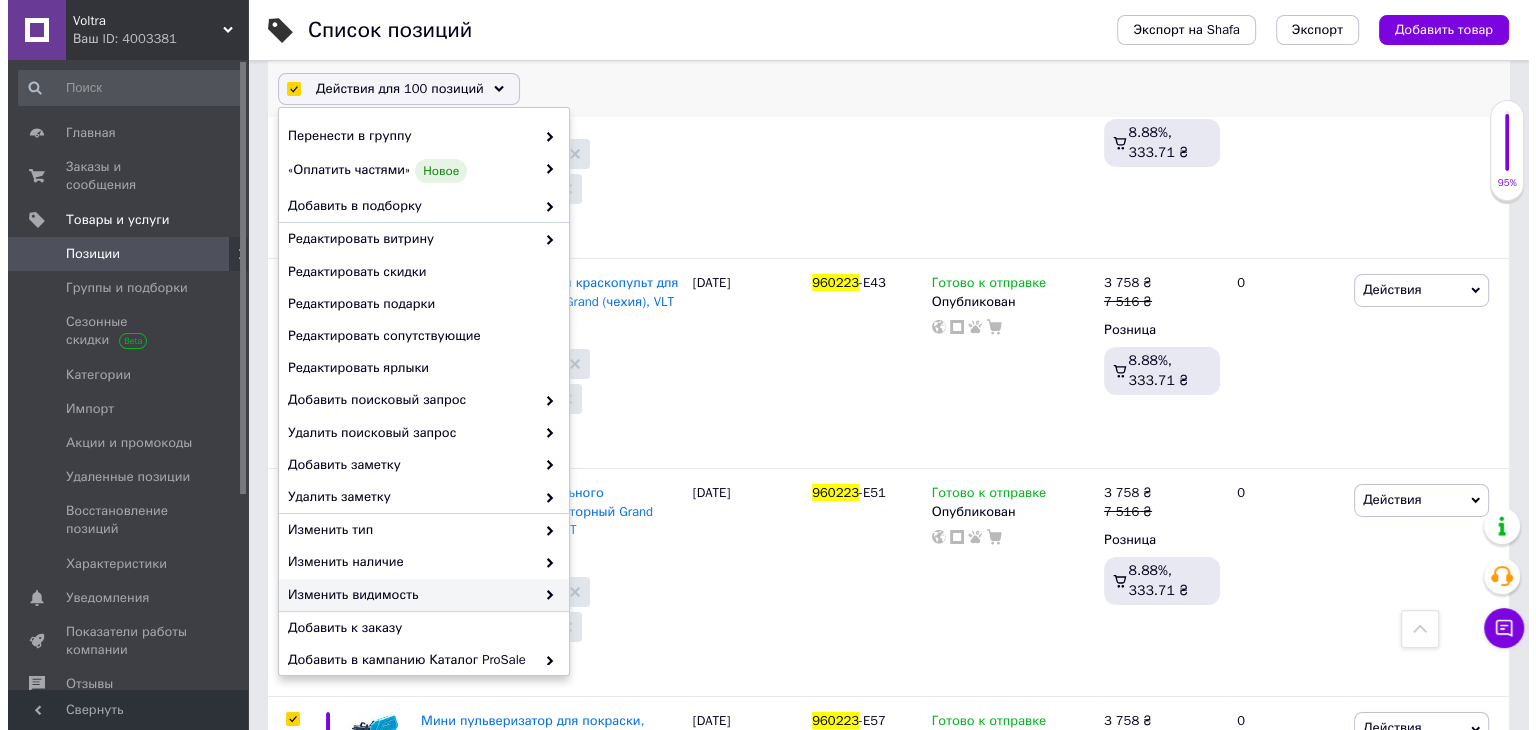 scroll, scrollTop: 170, scrollLeft: 0, axis: vertical 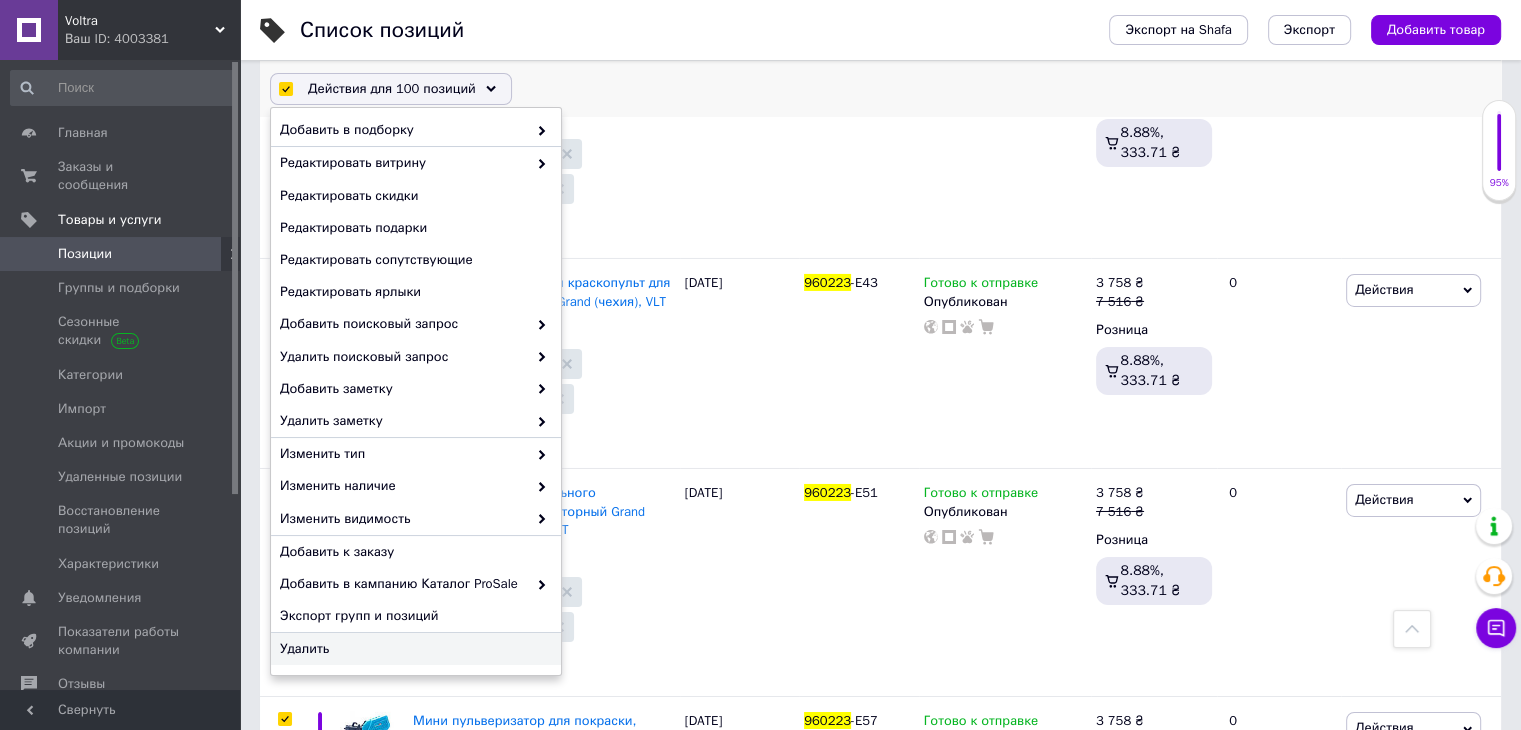 click on "Удалить" at bounding box center (413, 649) 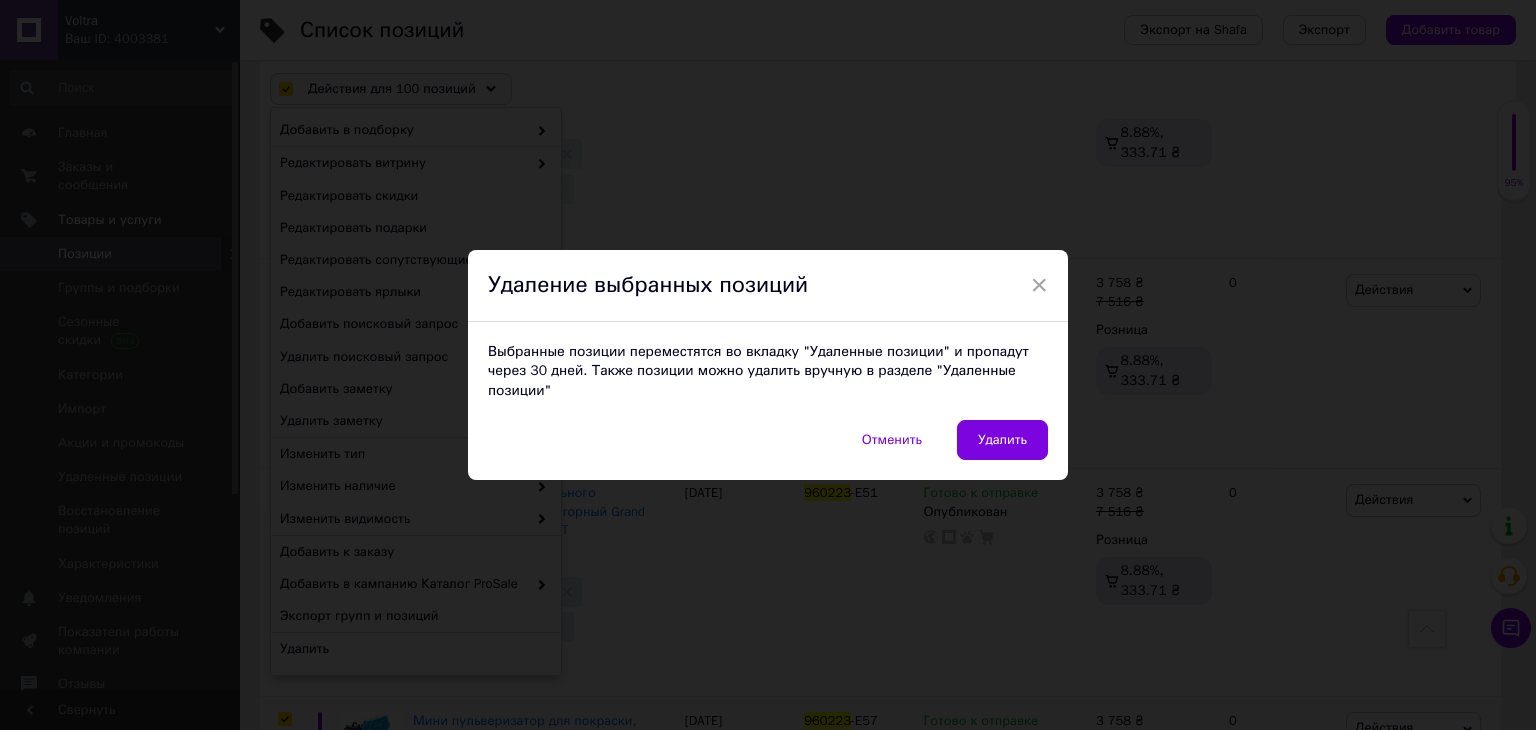 click on "Удалить" at bounding box center (1002, 440) 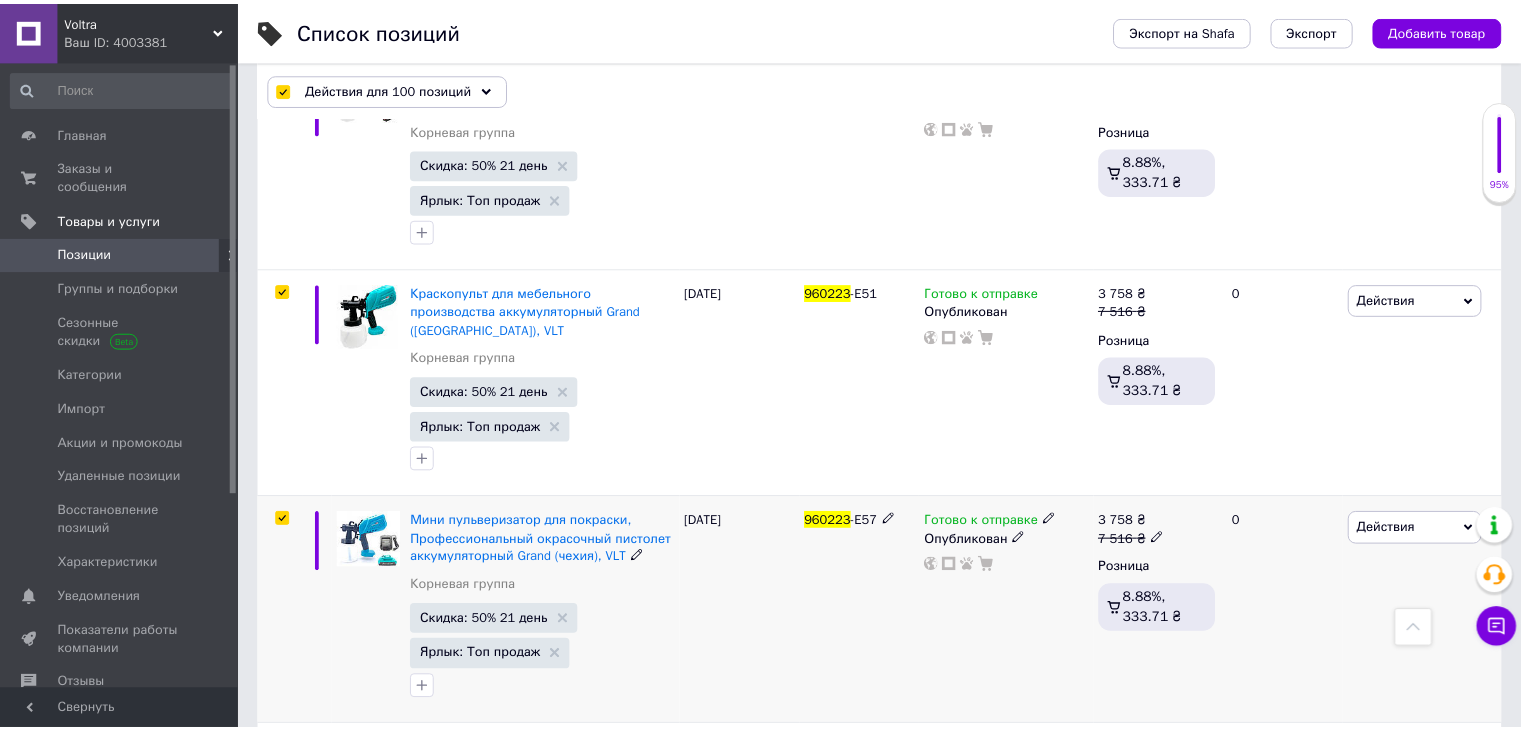 scroll, scrollTop: 21953, scrollLeft: 0, axis: vertical 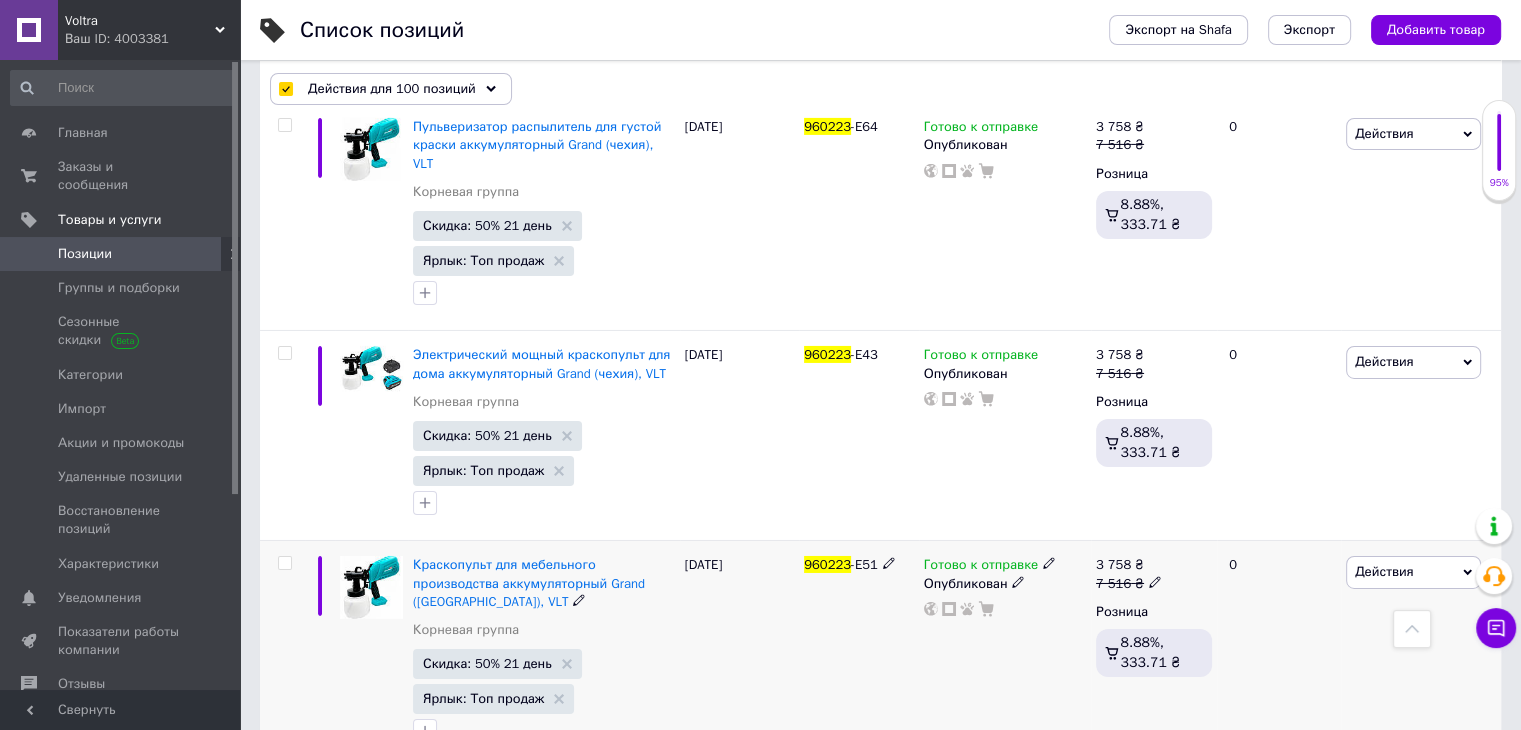 checkbox on "false" 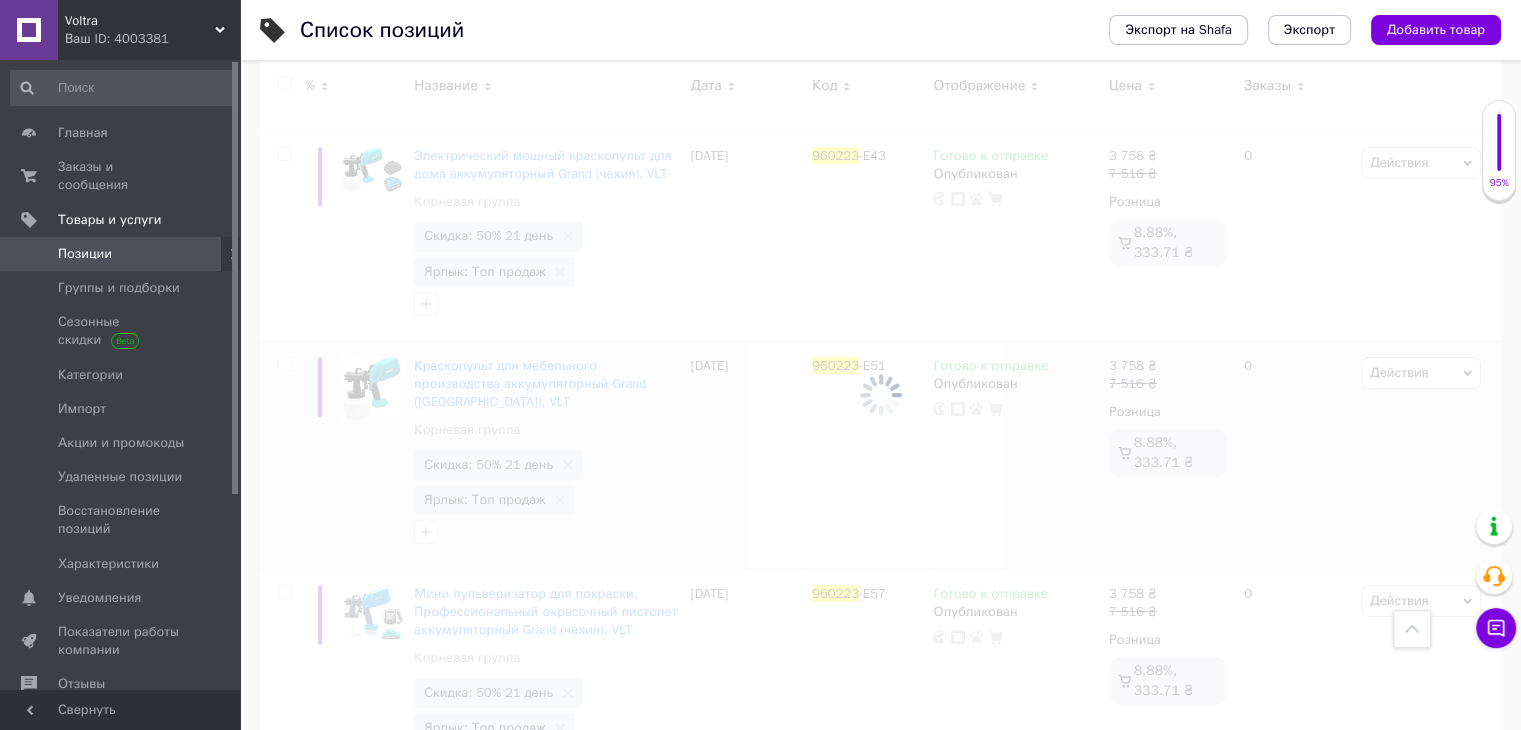scroll, scrollTop: 21881, scrollLeft: 0, axis: vertical 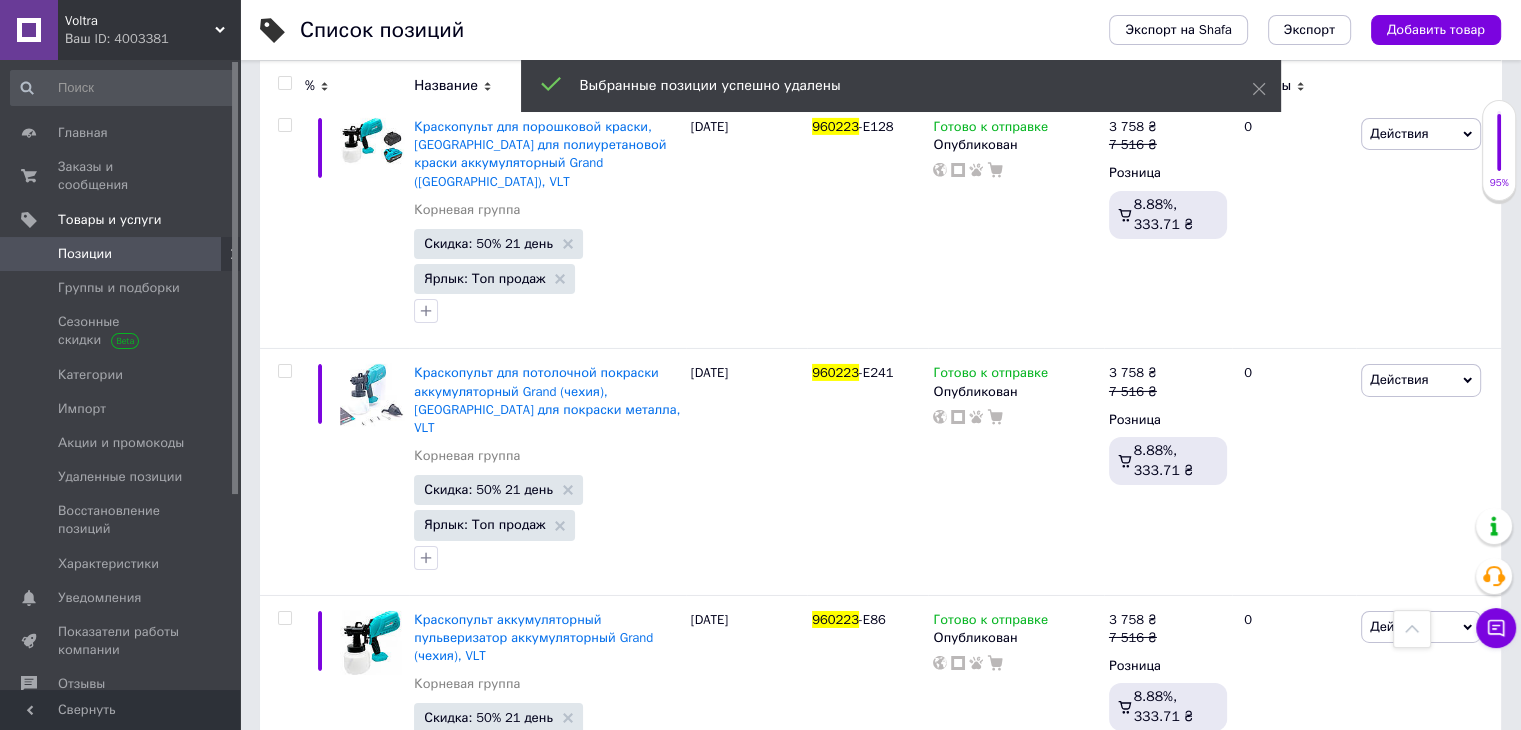 click at bounding box center (284, 83) 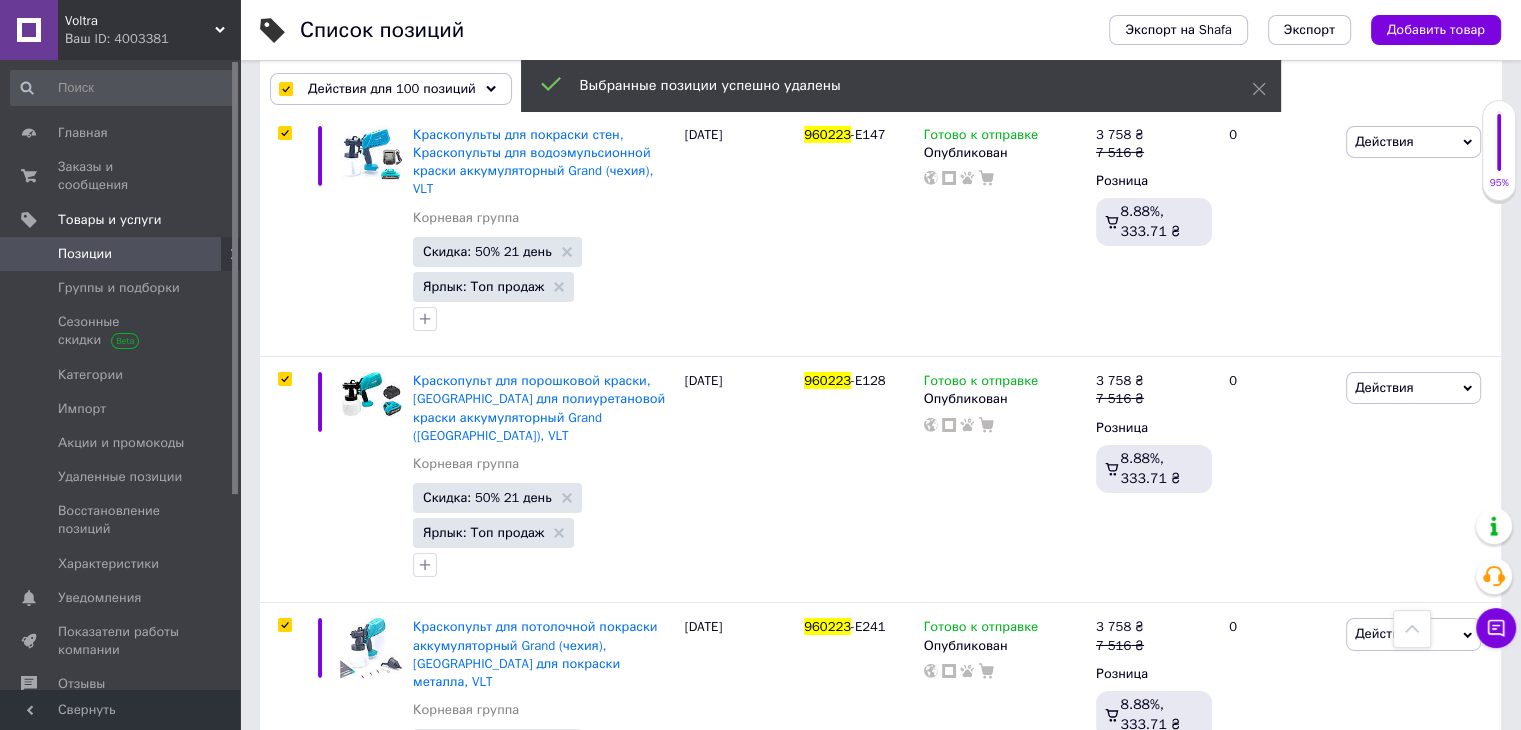 scroll, scrollTop: 21990, scrollLeft: 0, axis: vertical 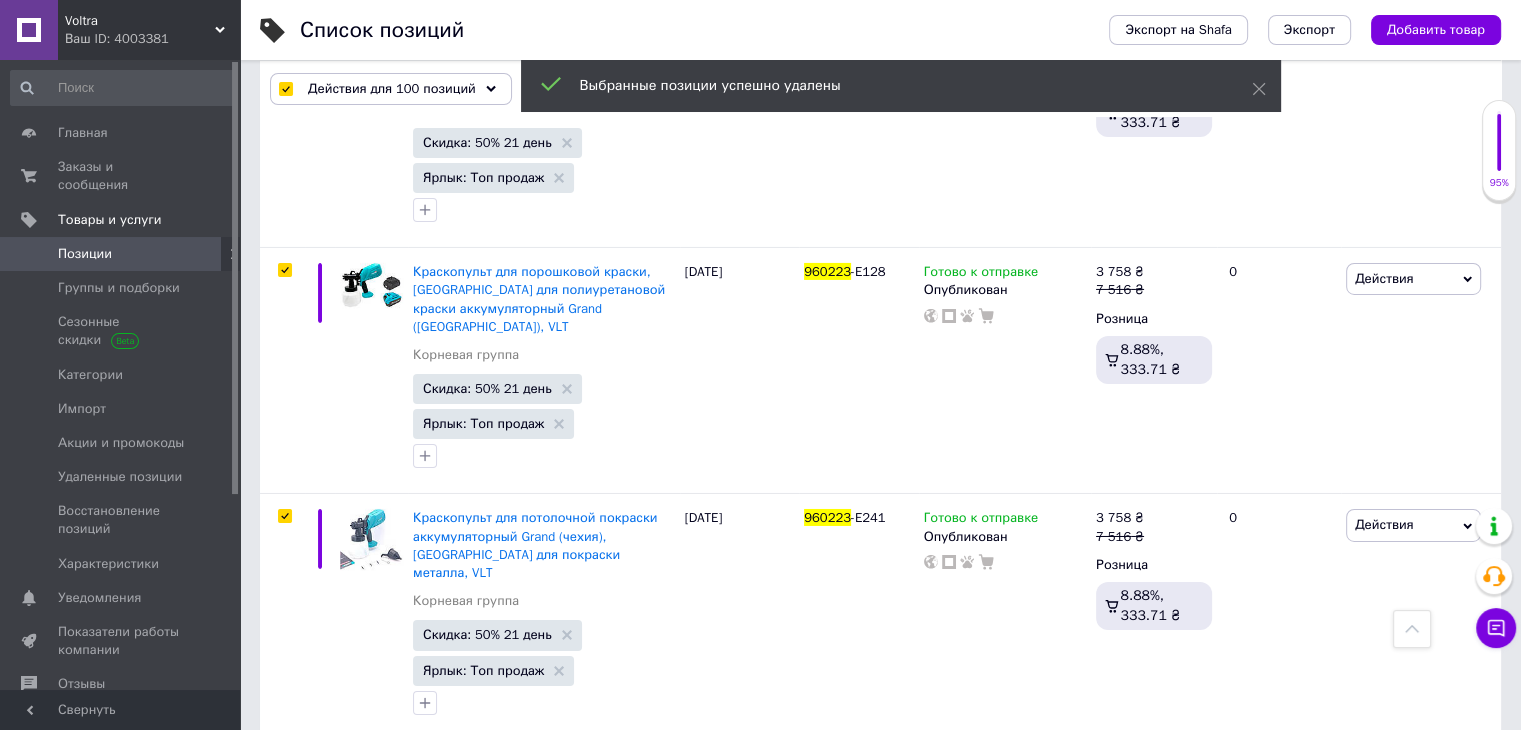 click on "Действия для 100 позиций" at bounding box center [392, 89] 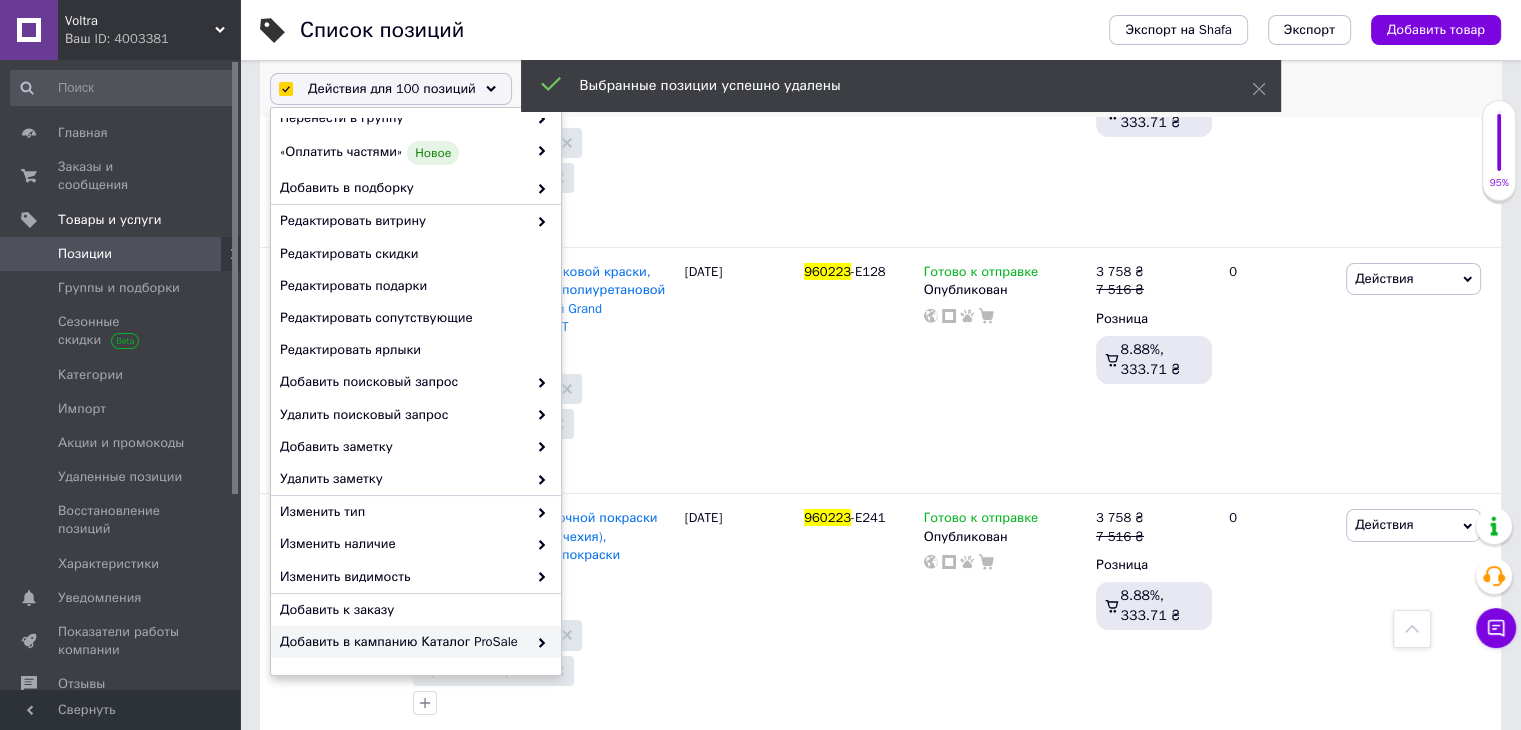 scroll, scrollTop: 170, scrollLeft: 0, axis: vertical 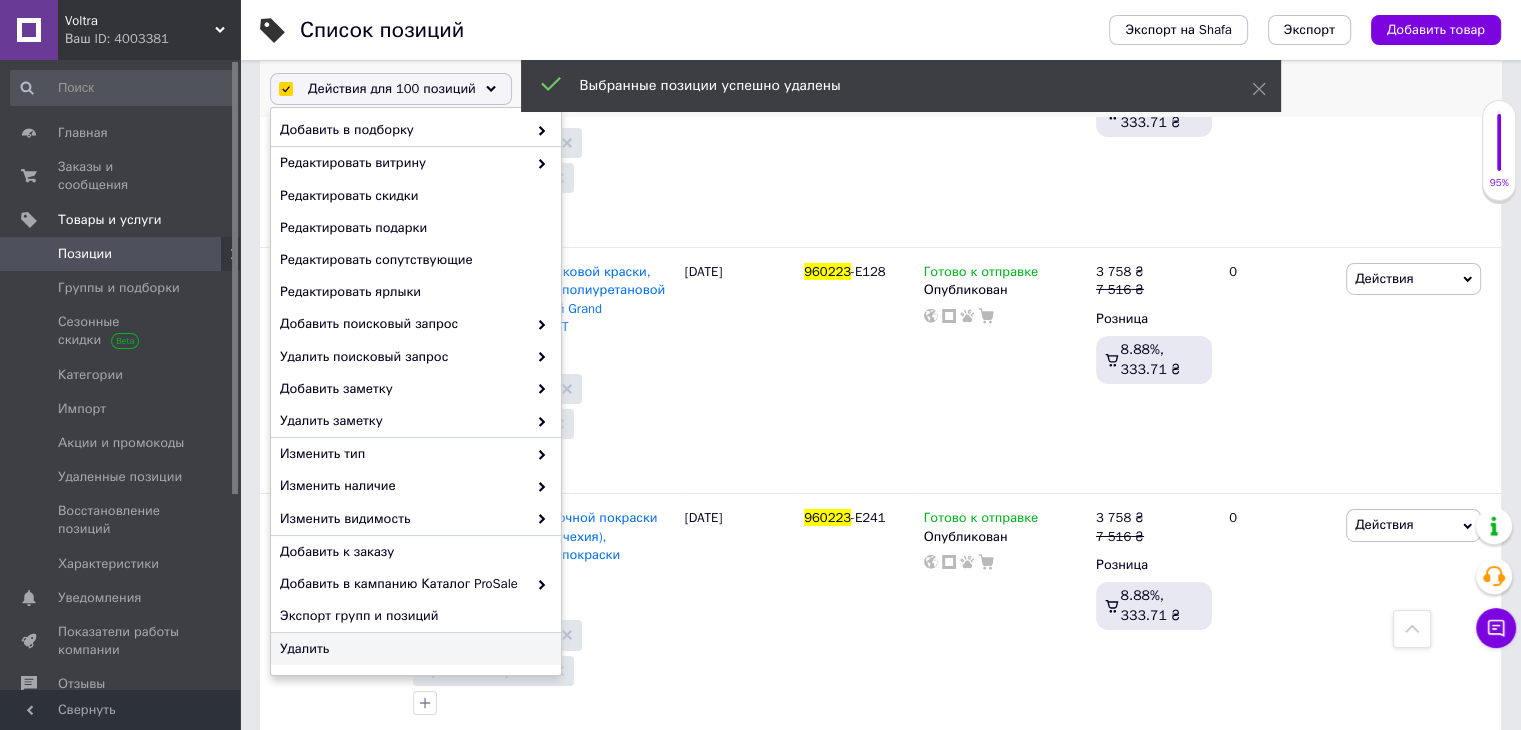click on "Удалить" at bounding box center (413, 649) 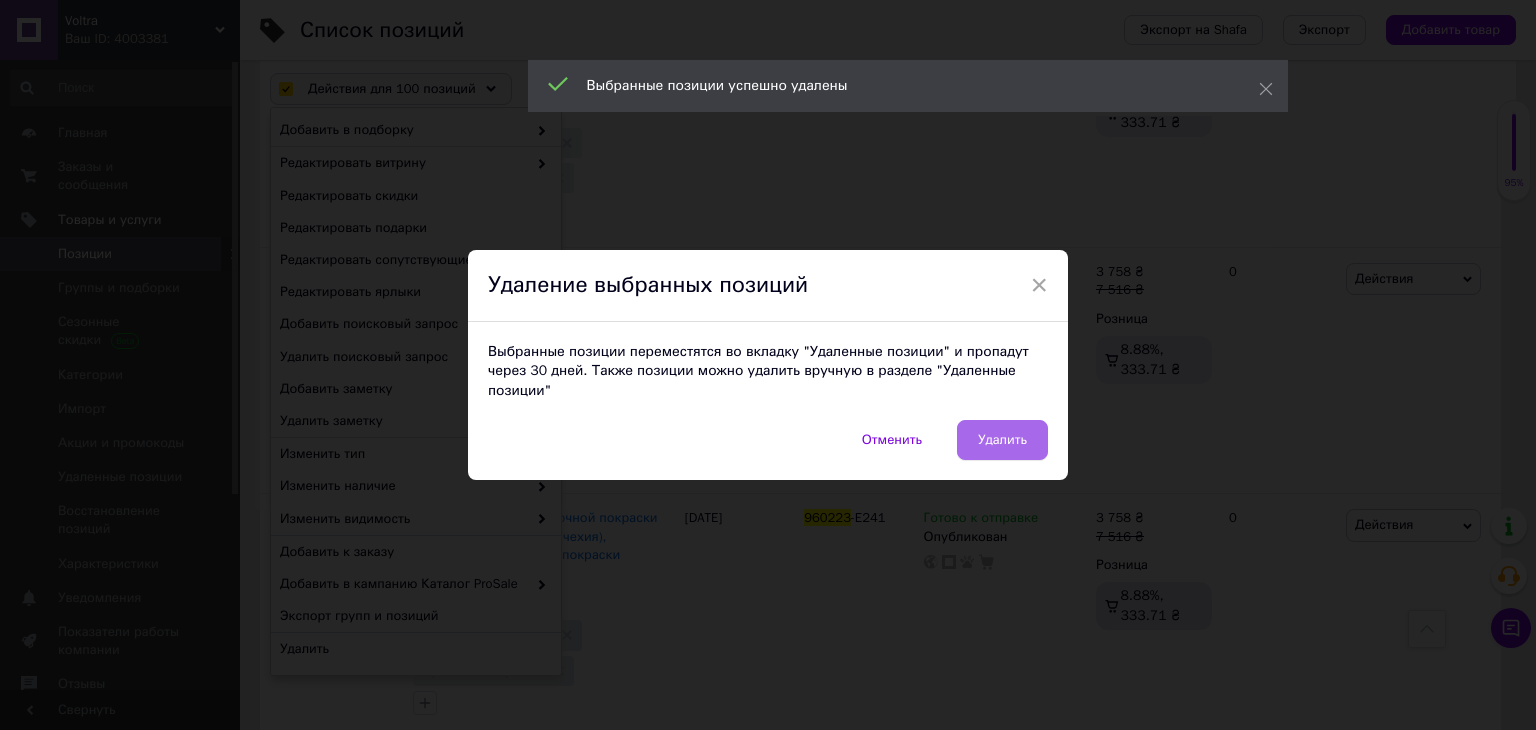 click on "Удалить" at bounding box center (1002, 440) 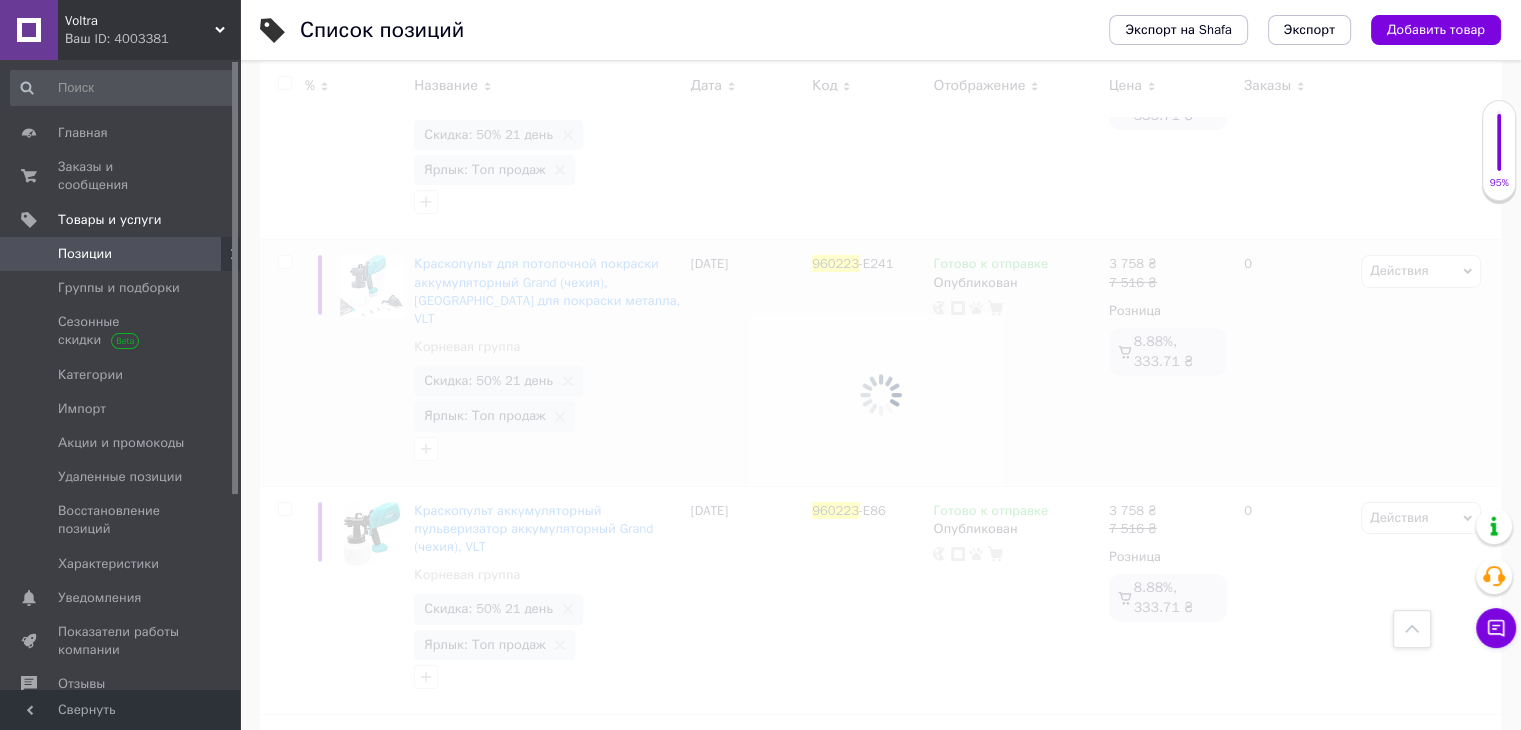 scroll, scrollTop: 21881, scrollLeft: 0, axis: vertical 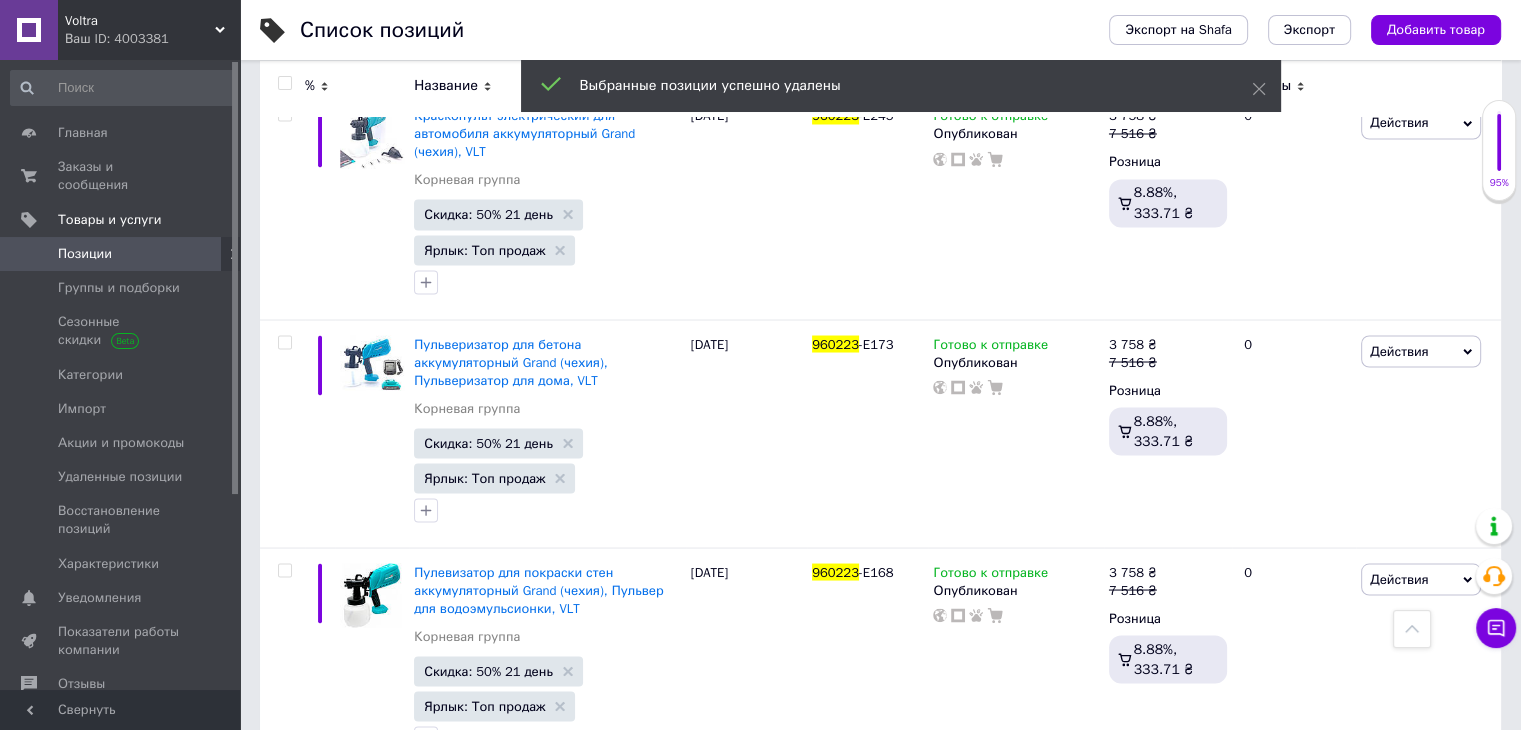 click at bounding box center (284, 83) 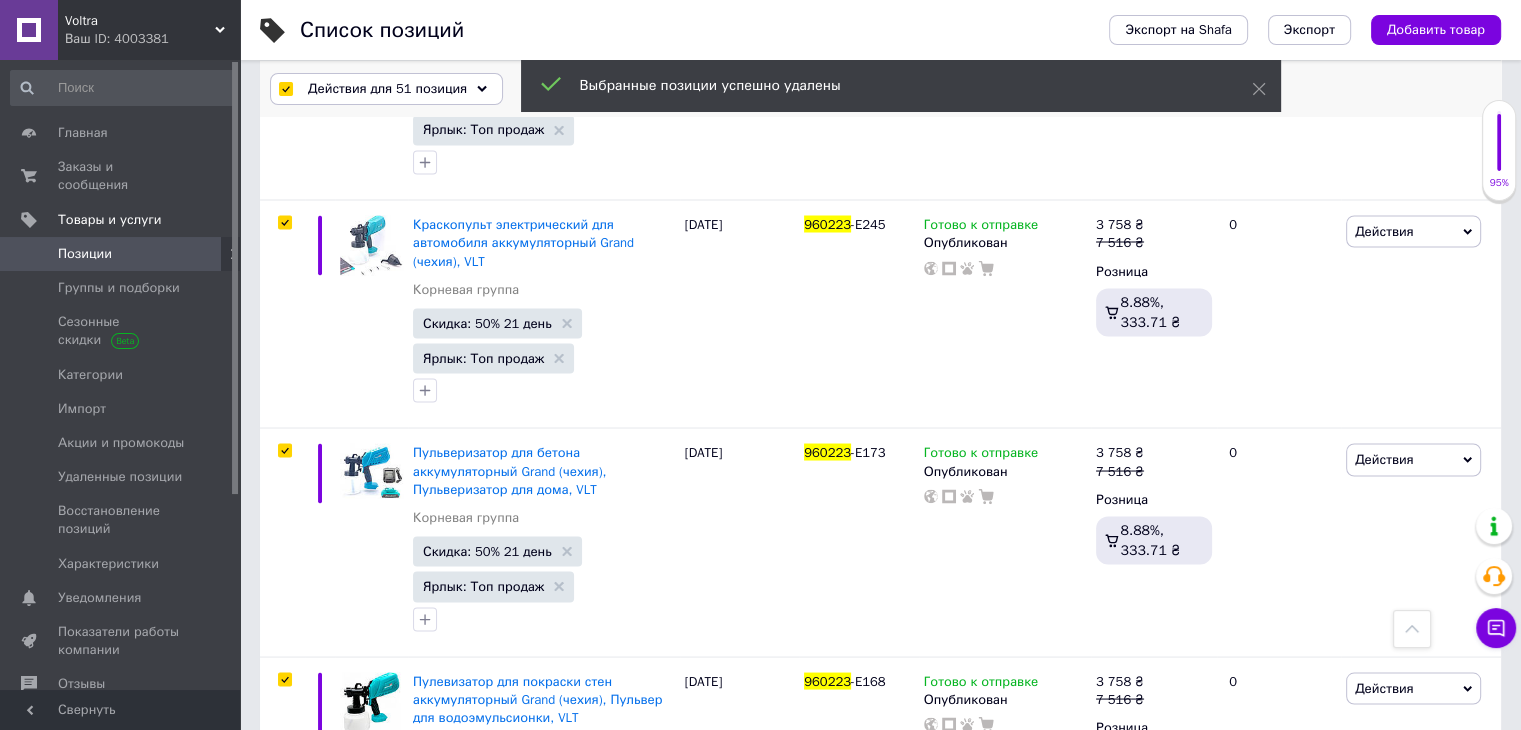scroll, scrollTop: 11233, scrollLeft: 0, axis: vertical 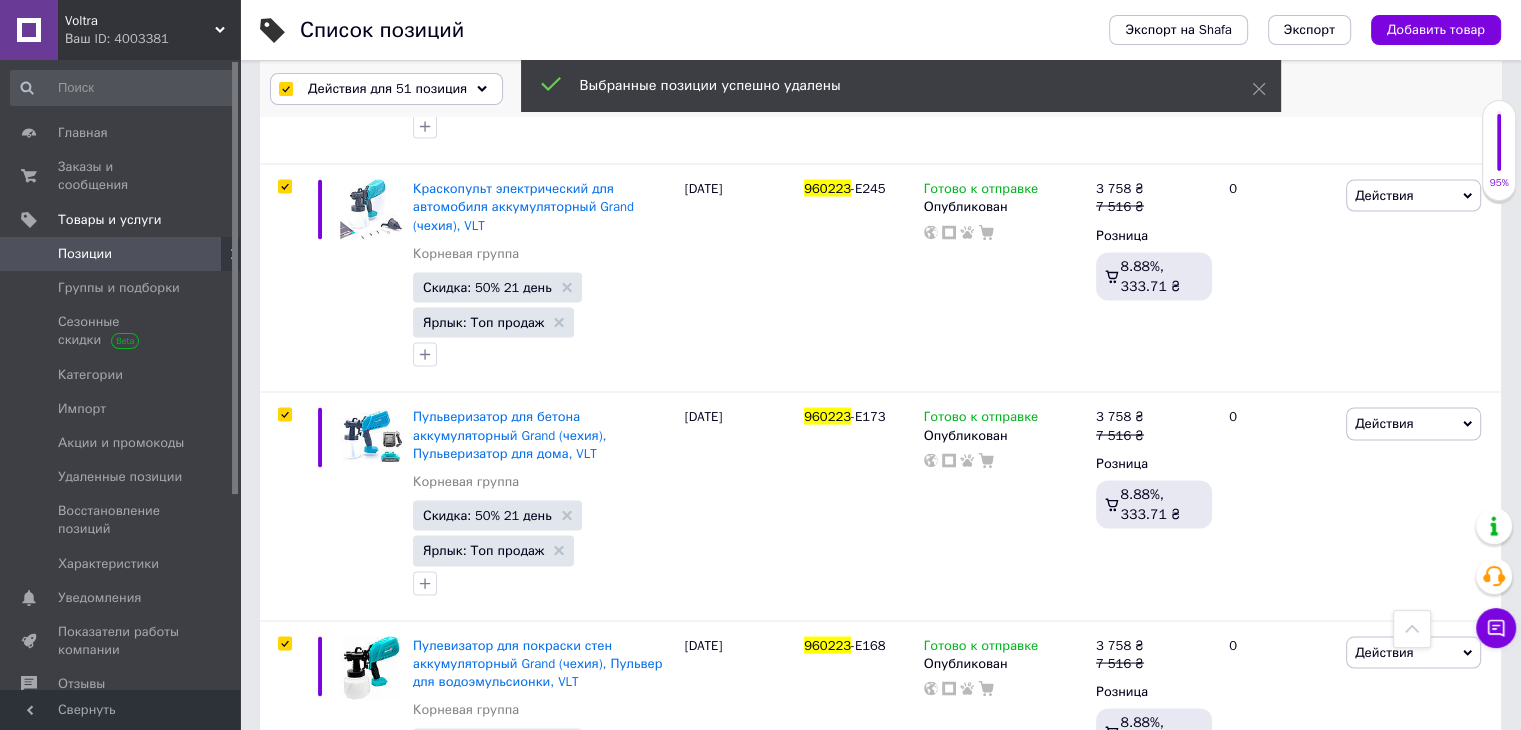 click on "Действия для 51 позиция" at bounding box center (387, 89) 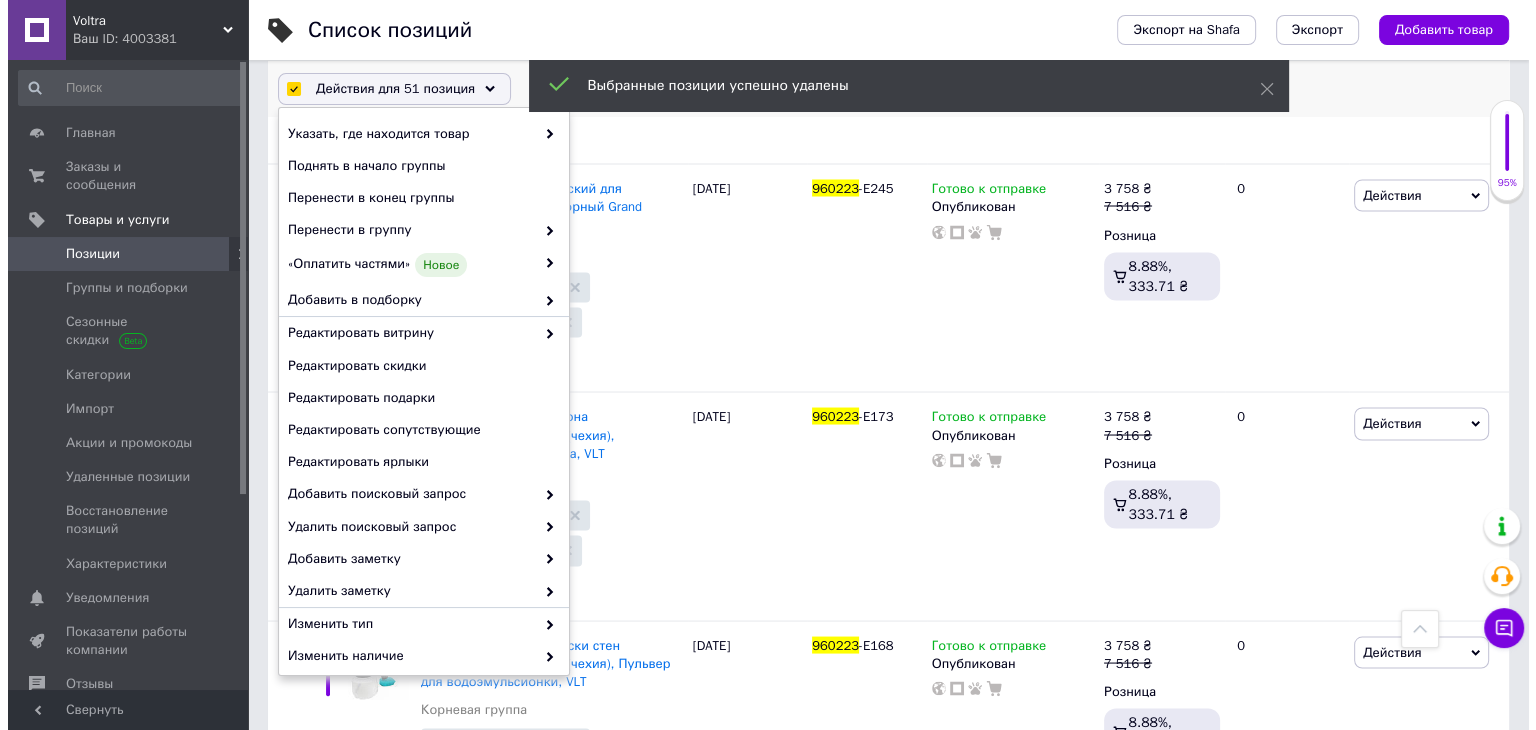 scroll, scrollTop: 170, scrollLeft: 0, axis: vertical 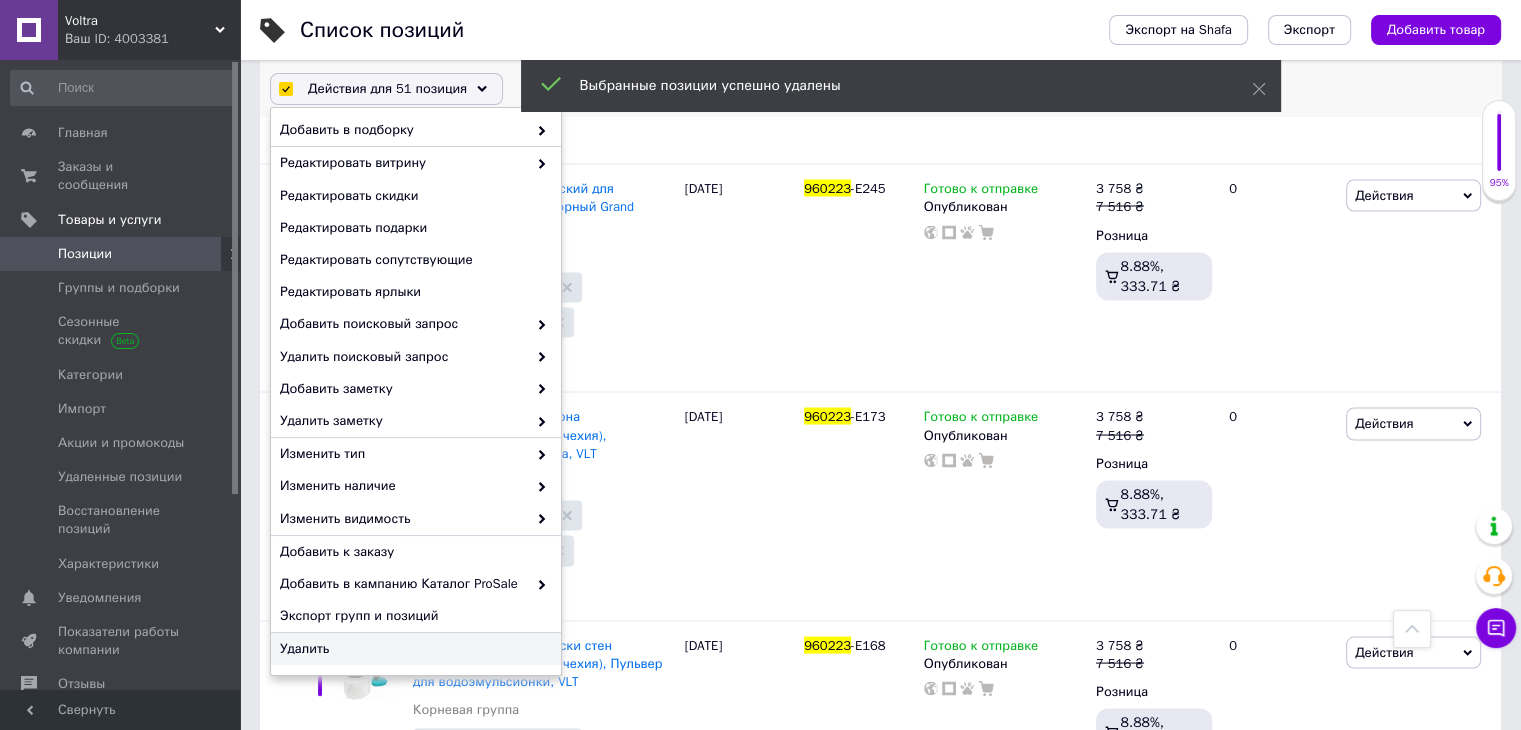 click on "Удалить" at bounding box center [413, 649] 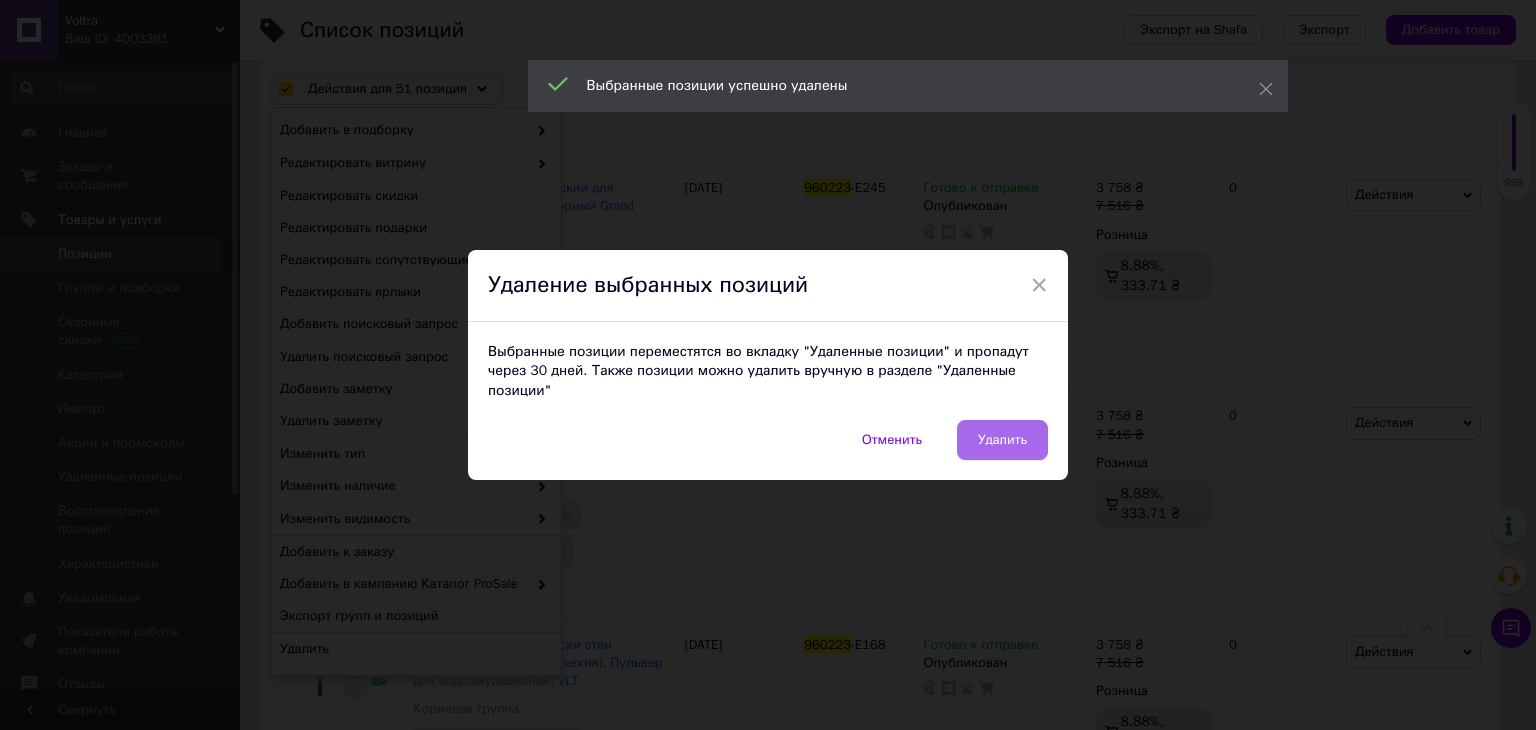 click on "Удалить" at bounding box center [1002, 440] 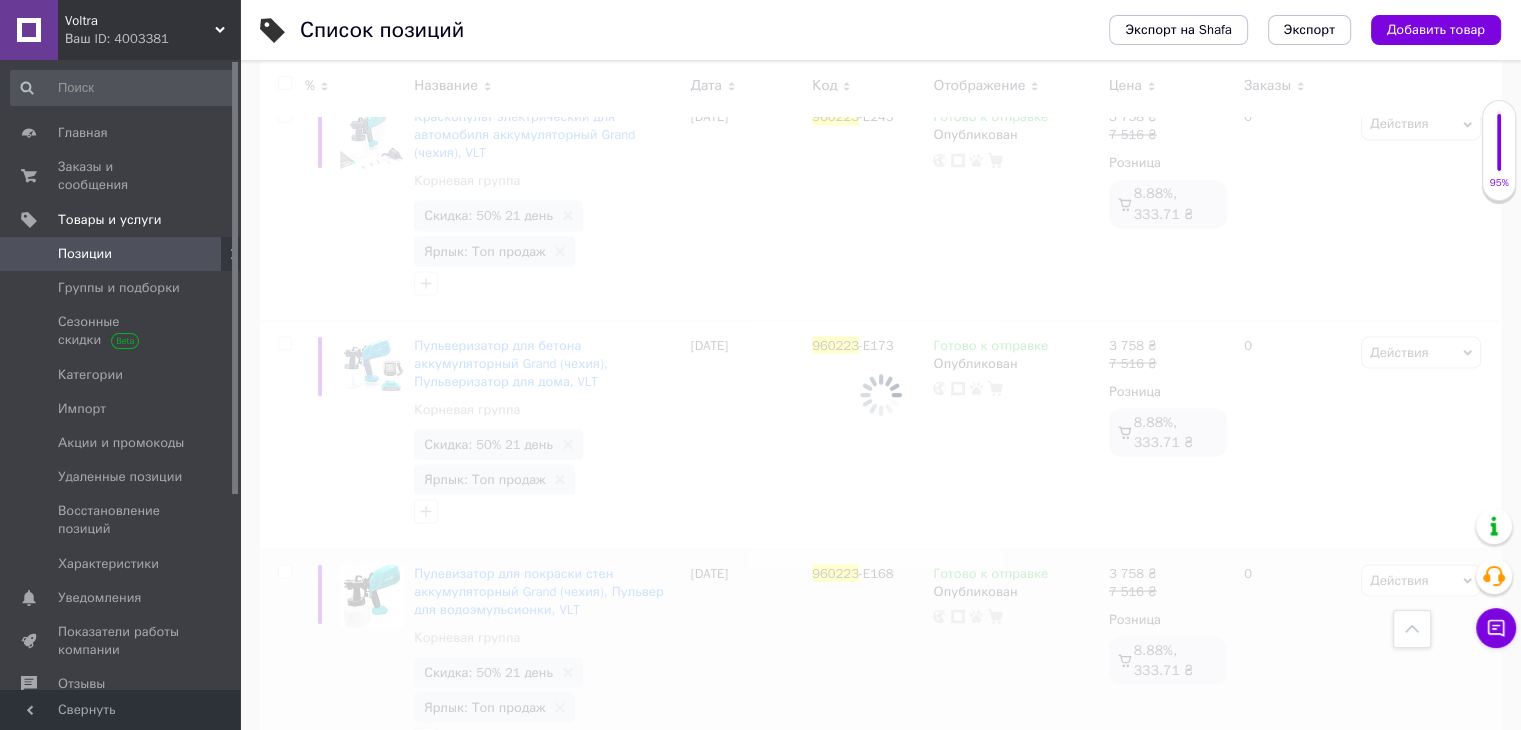 scroll, scrollTop: 11179, scrollLeft: 0, axis: vertical 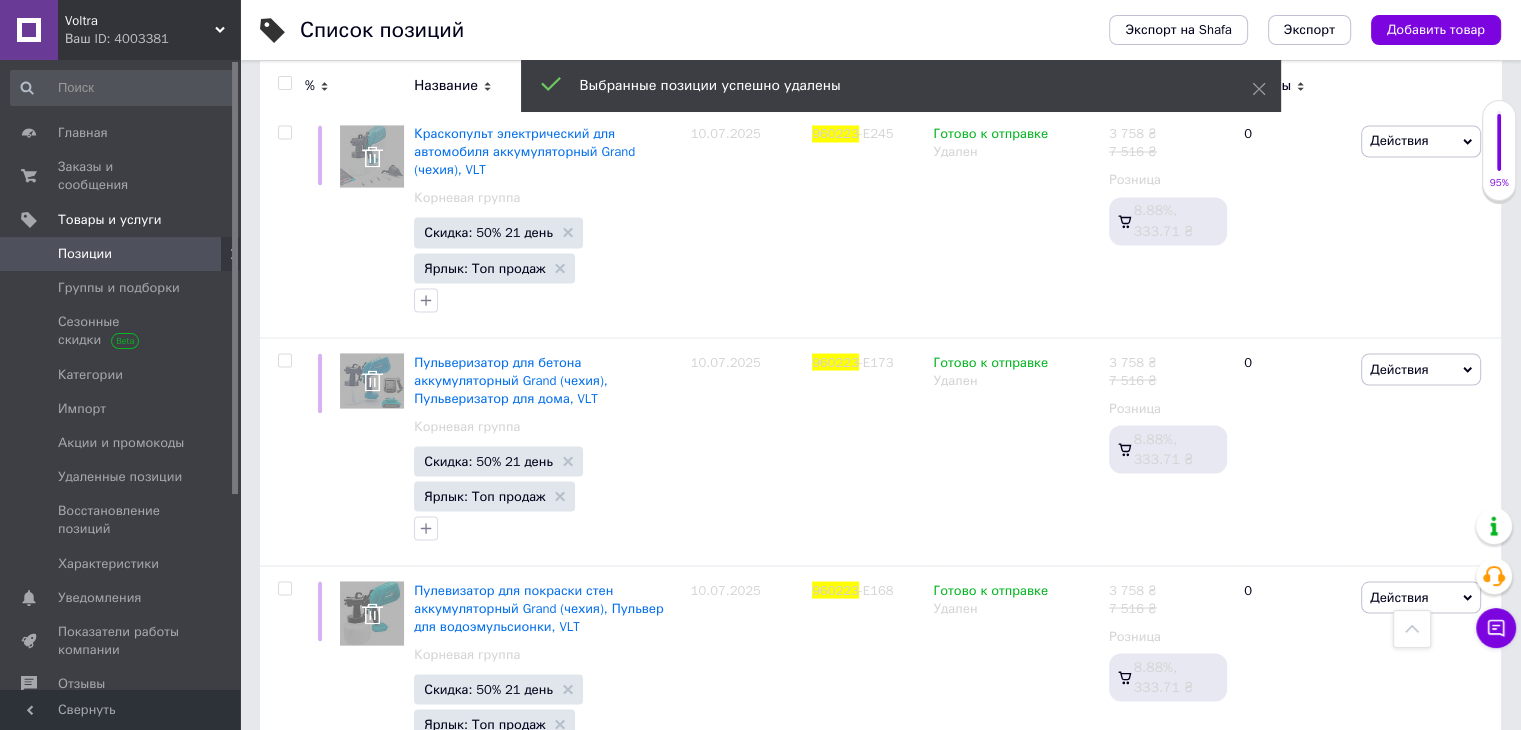click at bounding box center (284, 83) 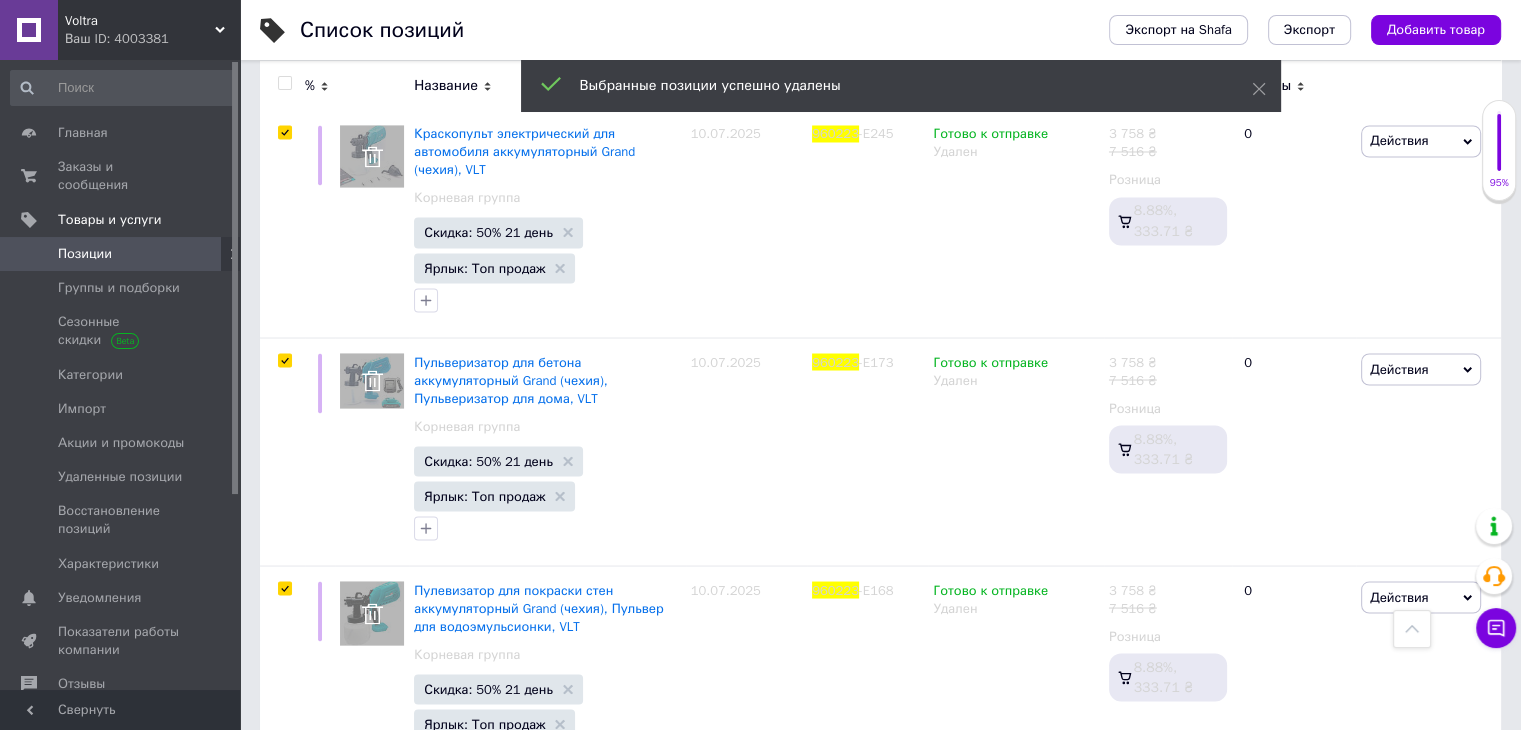 scroll, scrollTop: 11196, scrollLeft: 0, axis: vertical 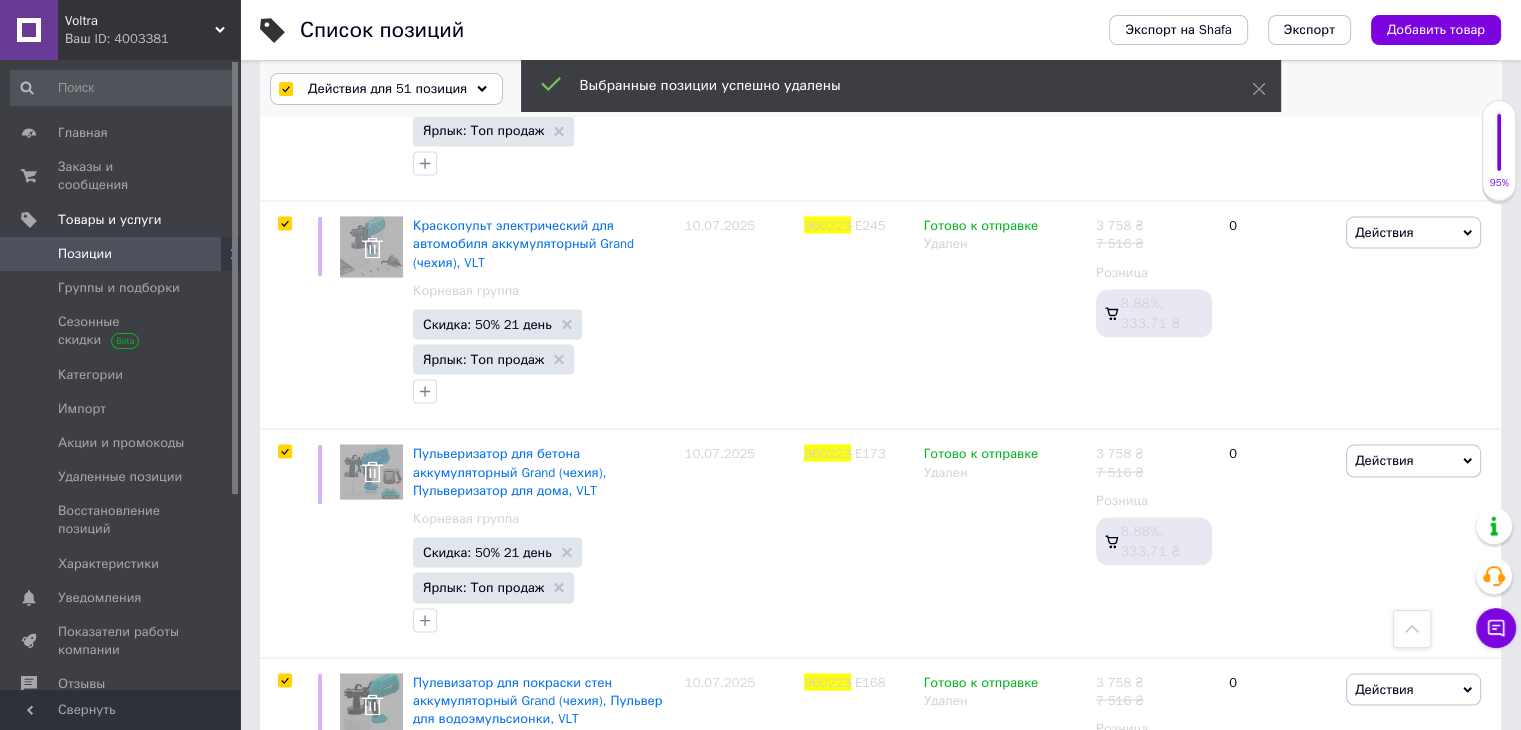 click on "Действия для 51 позиция" at bounding box center [387, 89] 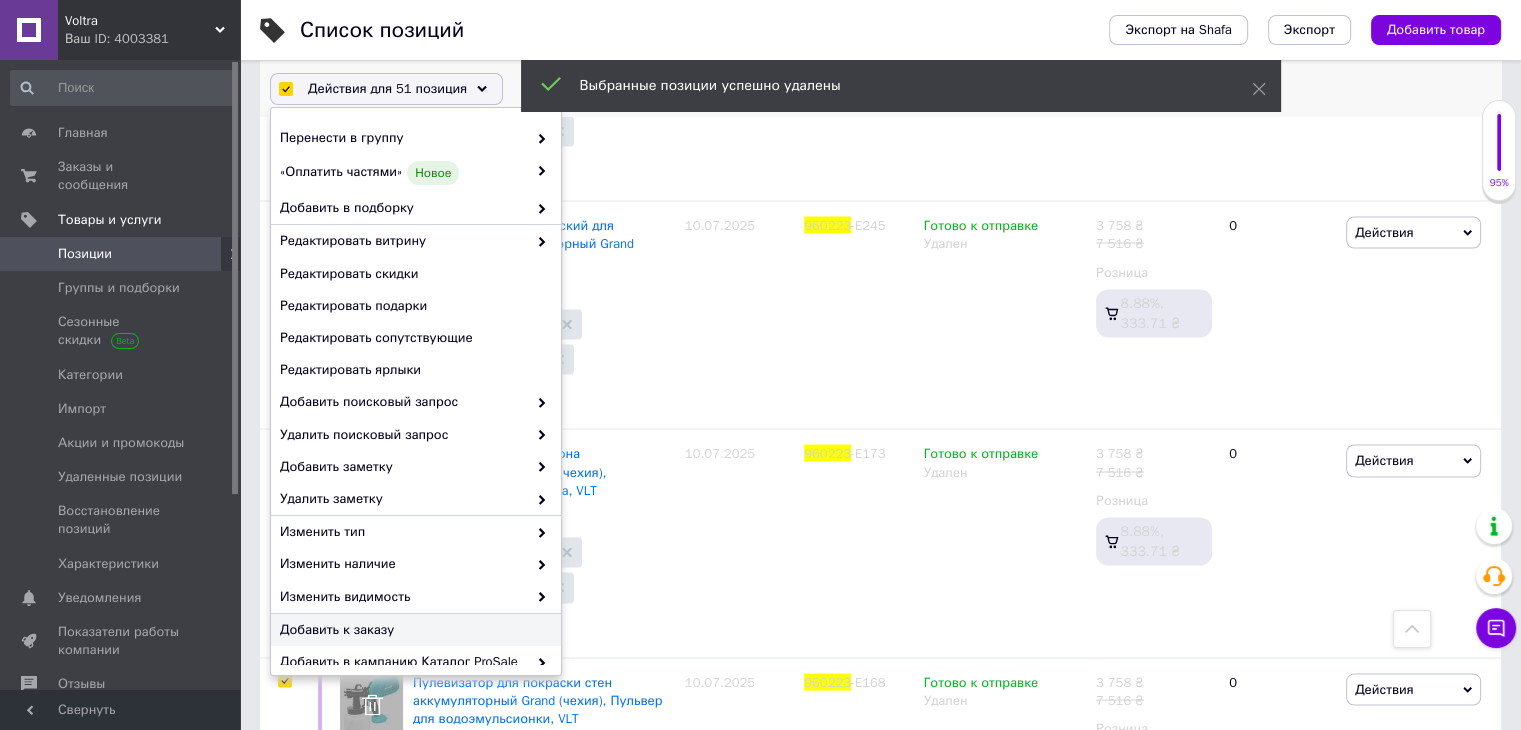 scroll, scrollTop: 170, scrollLeft: 0, axis: vertical 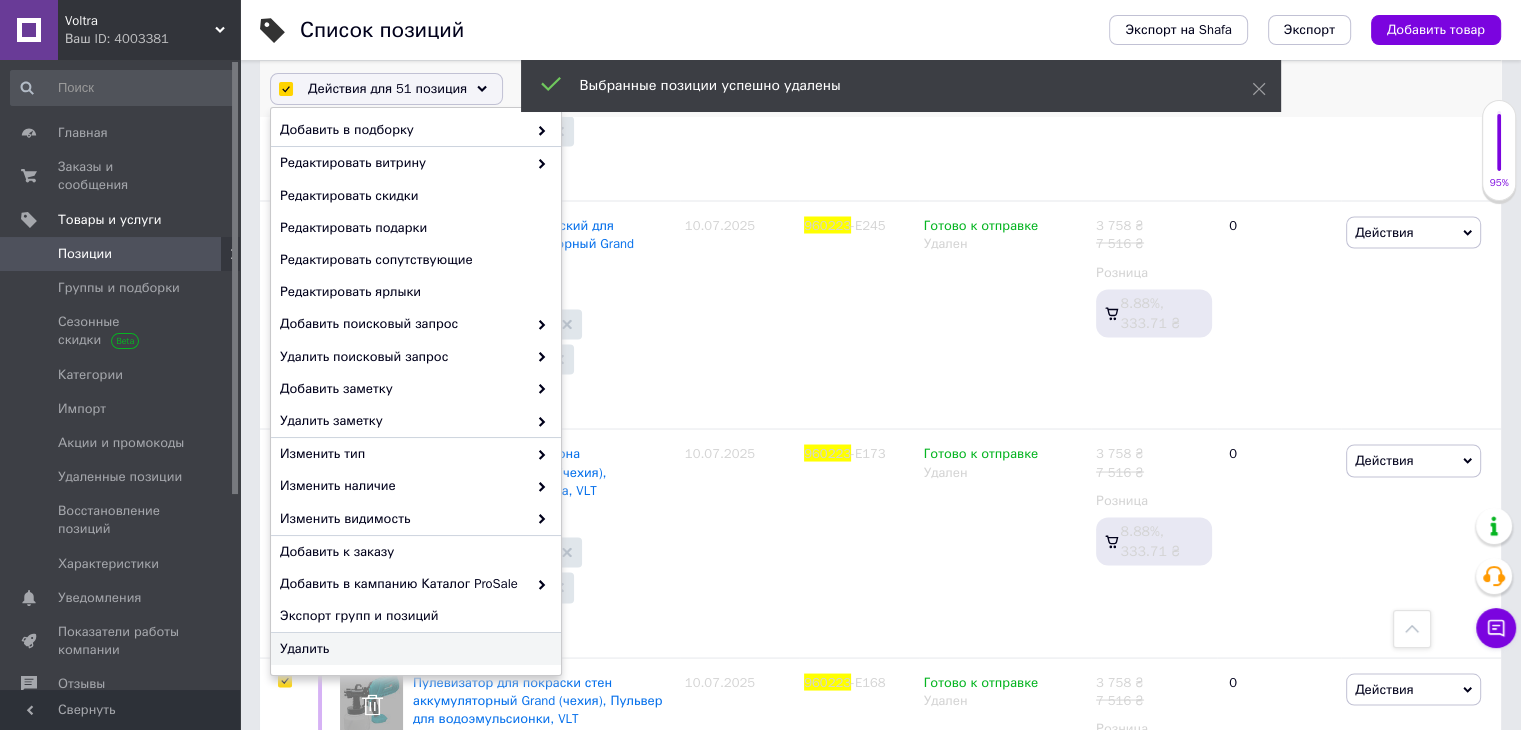 click on "Удалить" at bounding box center (413, 649) 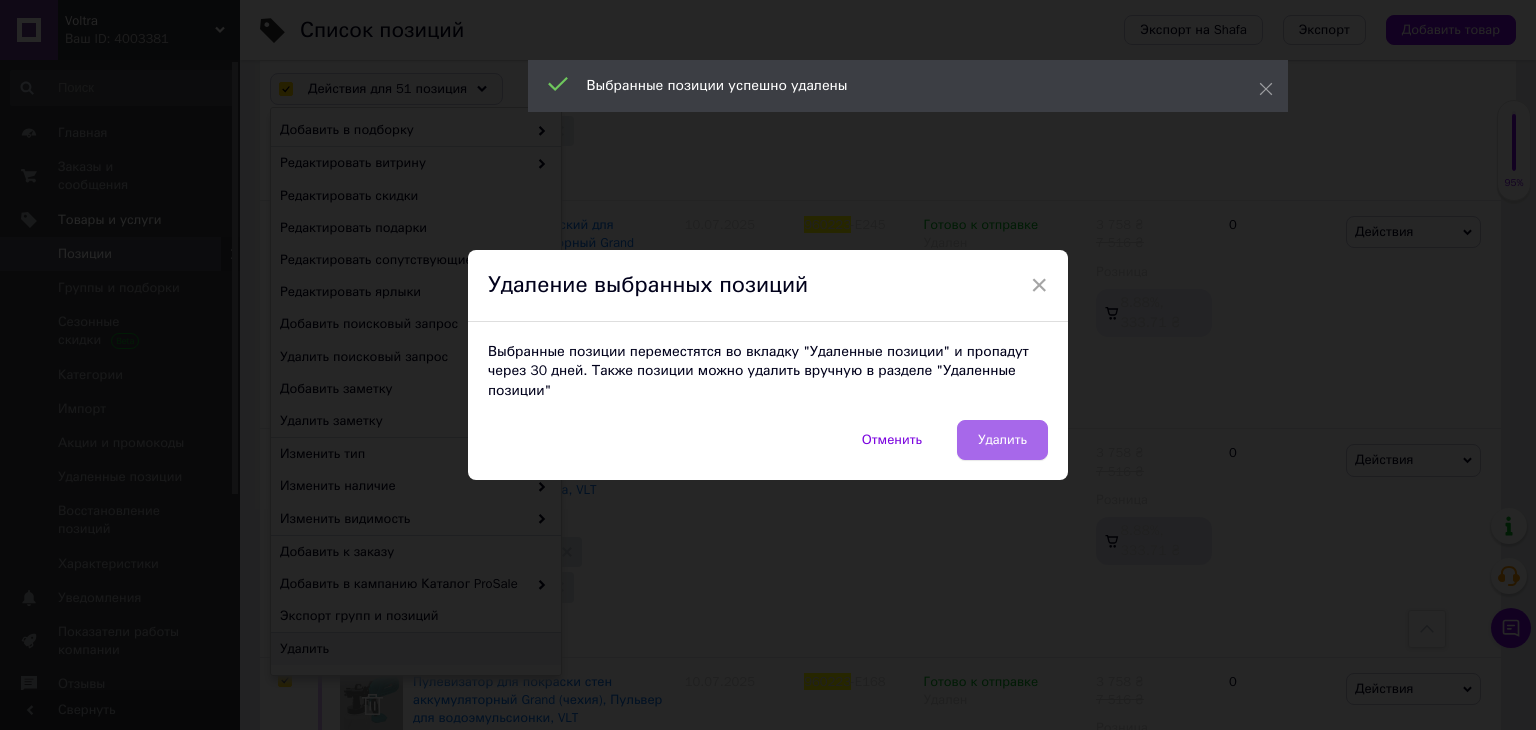 click on "Удалить" at bounding box center (1002, 440) 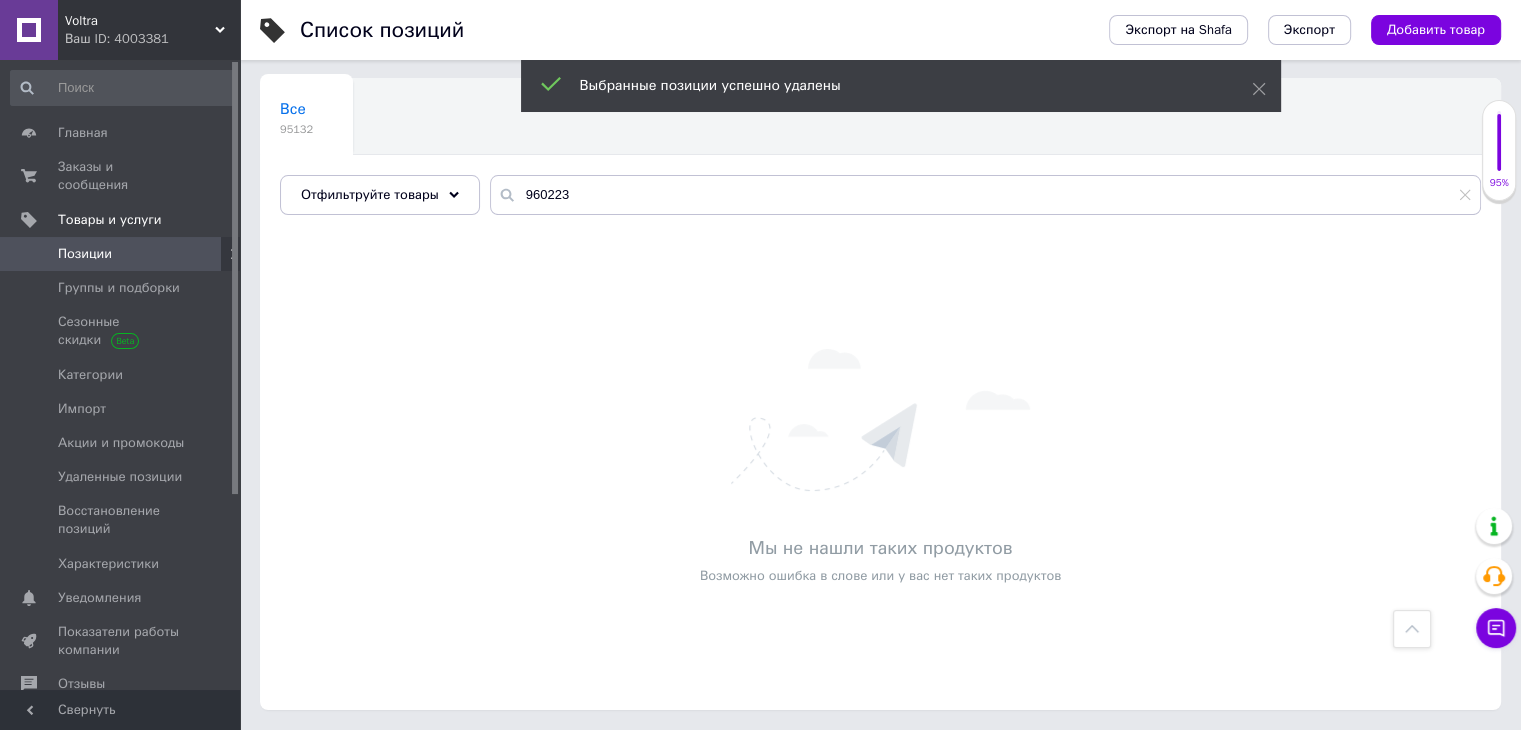 scroll, scrollTop: 121, scrollLeft: 0, axis: vertical 